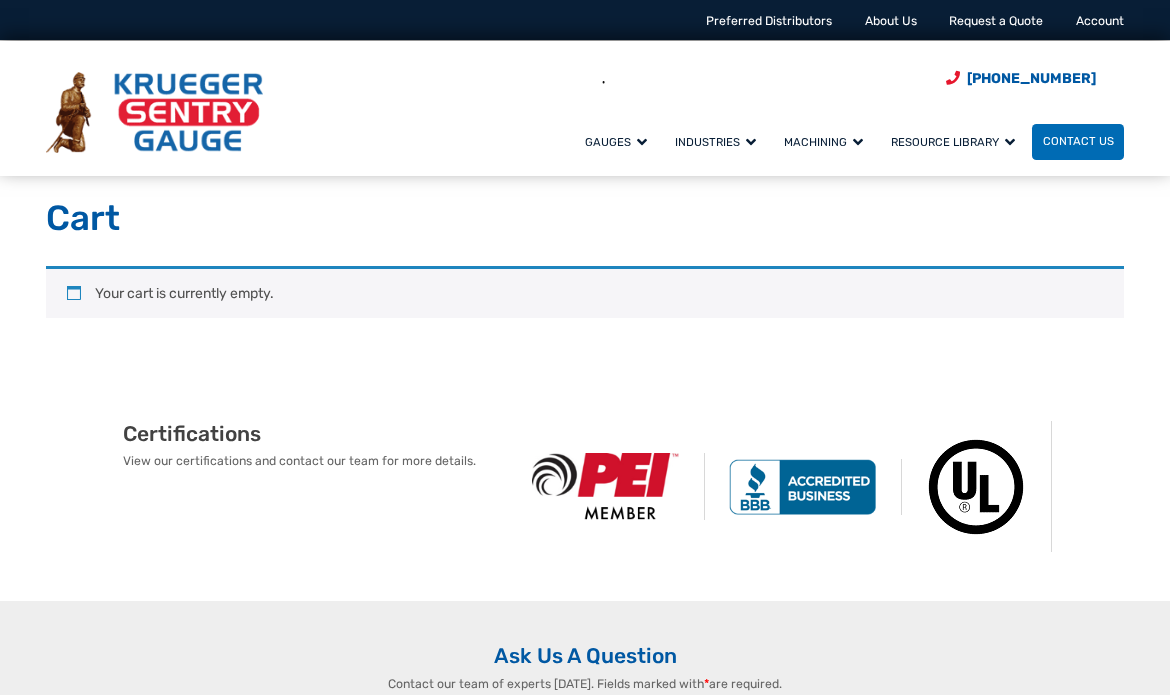 scroll, scrollTop: 0, scrollLeft: 0, axis: both 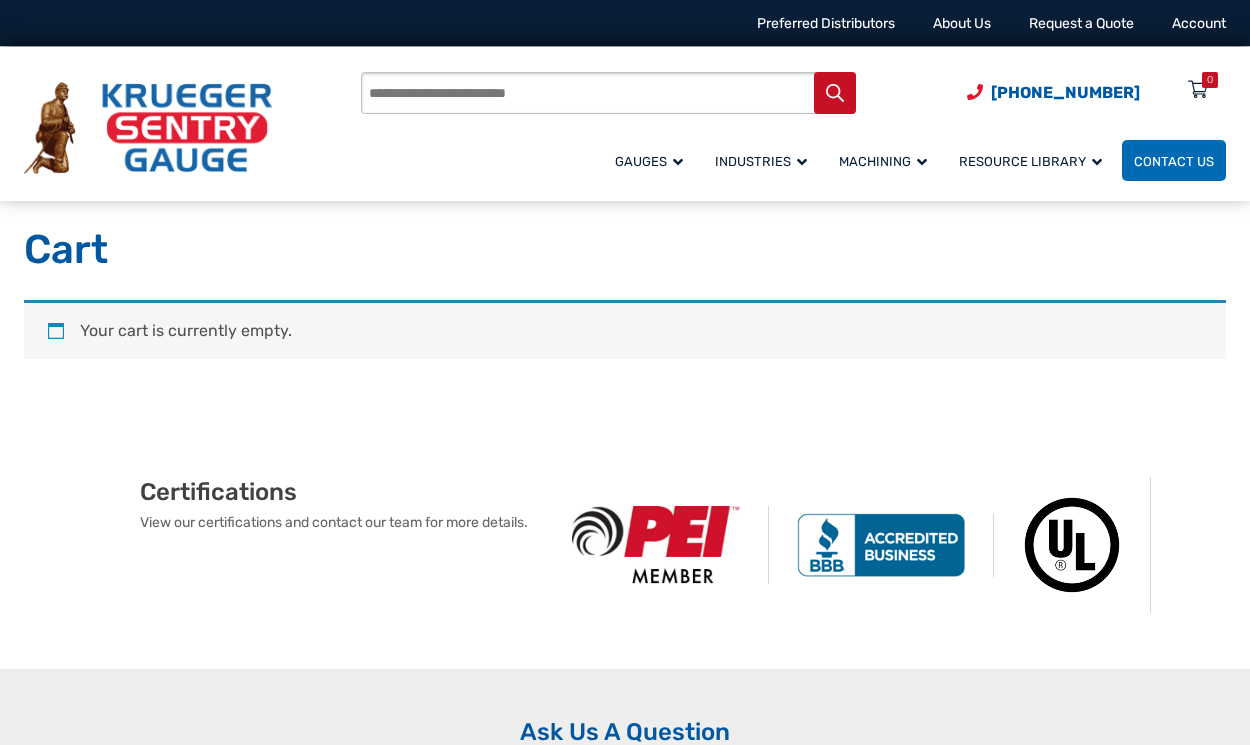 click on "Your cart is currently empty." at bounding box center (625, 360) 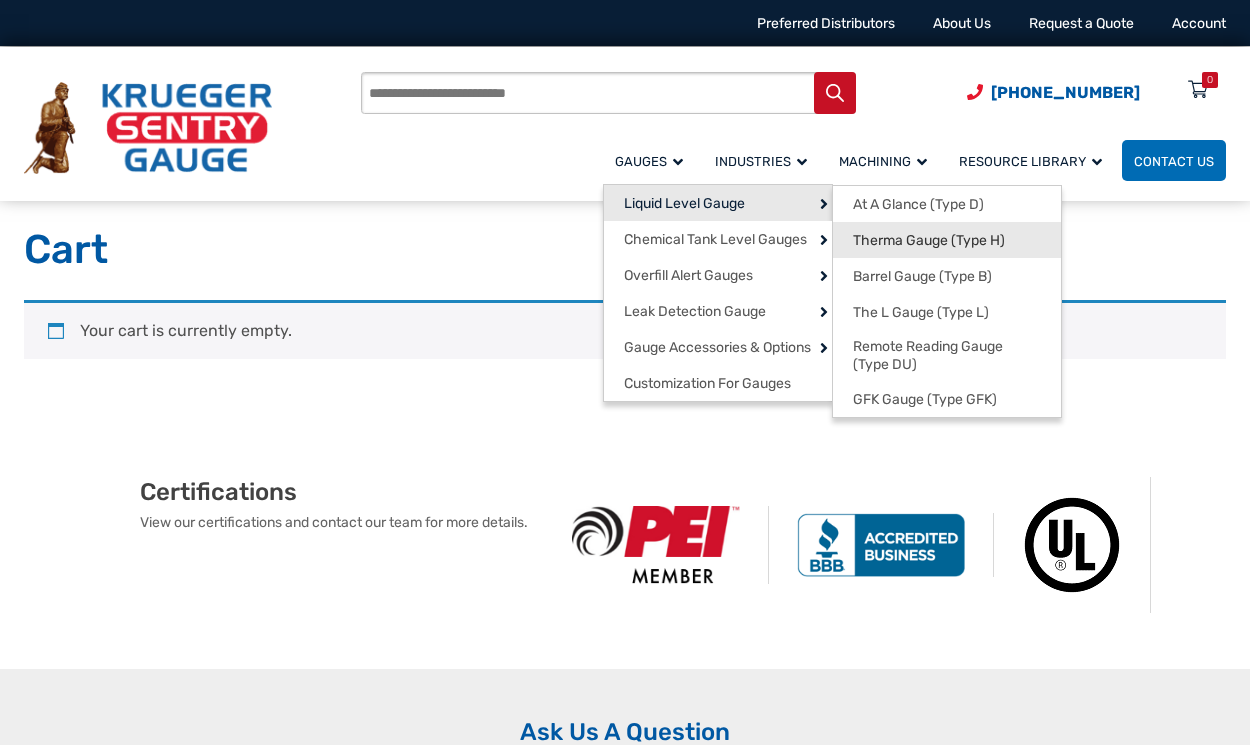 click on "Therma Gauge (Type H)" at bounding box center (929, 241) 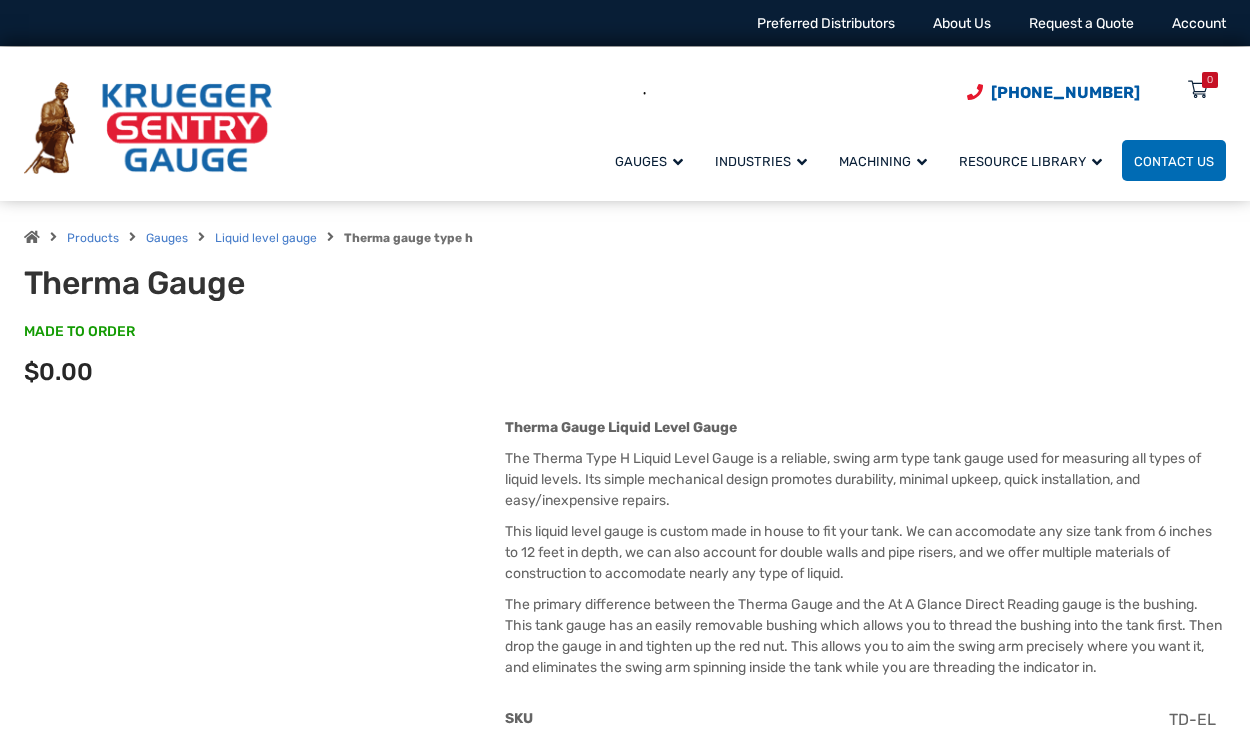 scroll, scrollTop: 0, scrollLeft: 0, axis: both 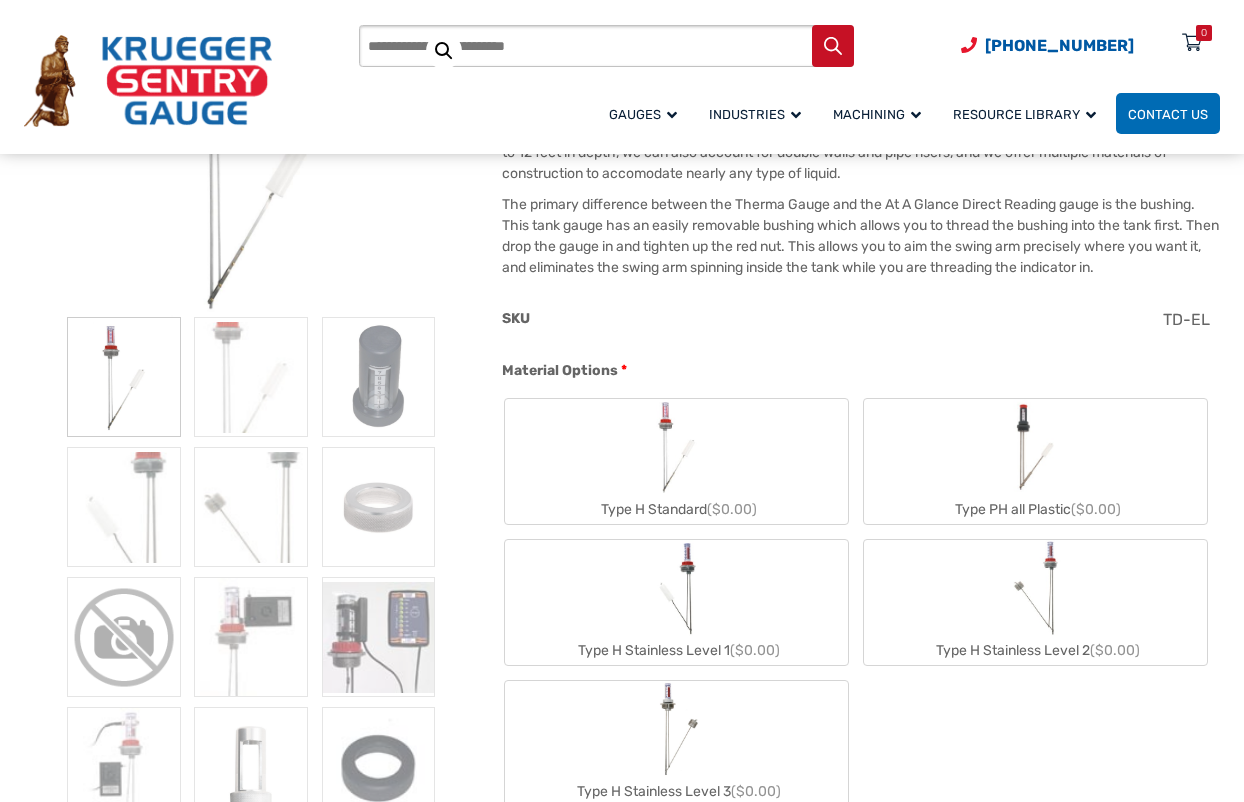 click on "Type H Standard  ($0.00)" 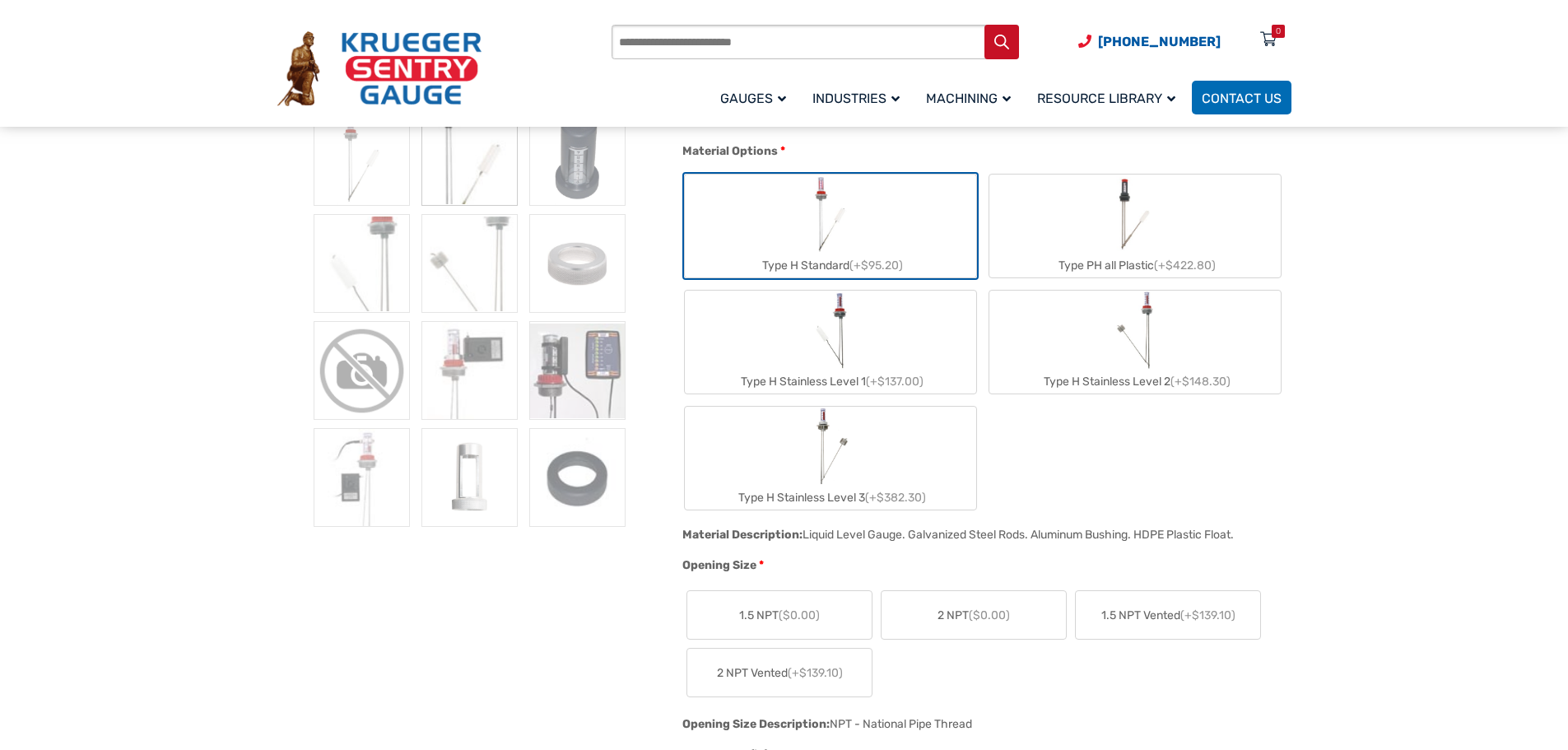 scroll, scrollTop: 494, scrollLeft: 0, axis: vertical 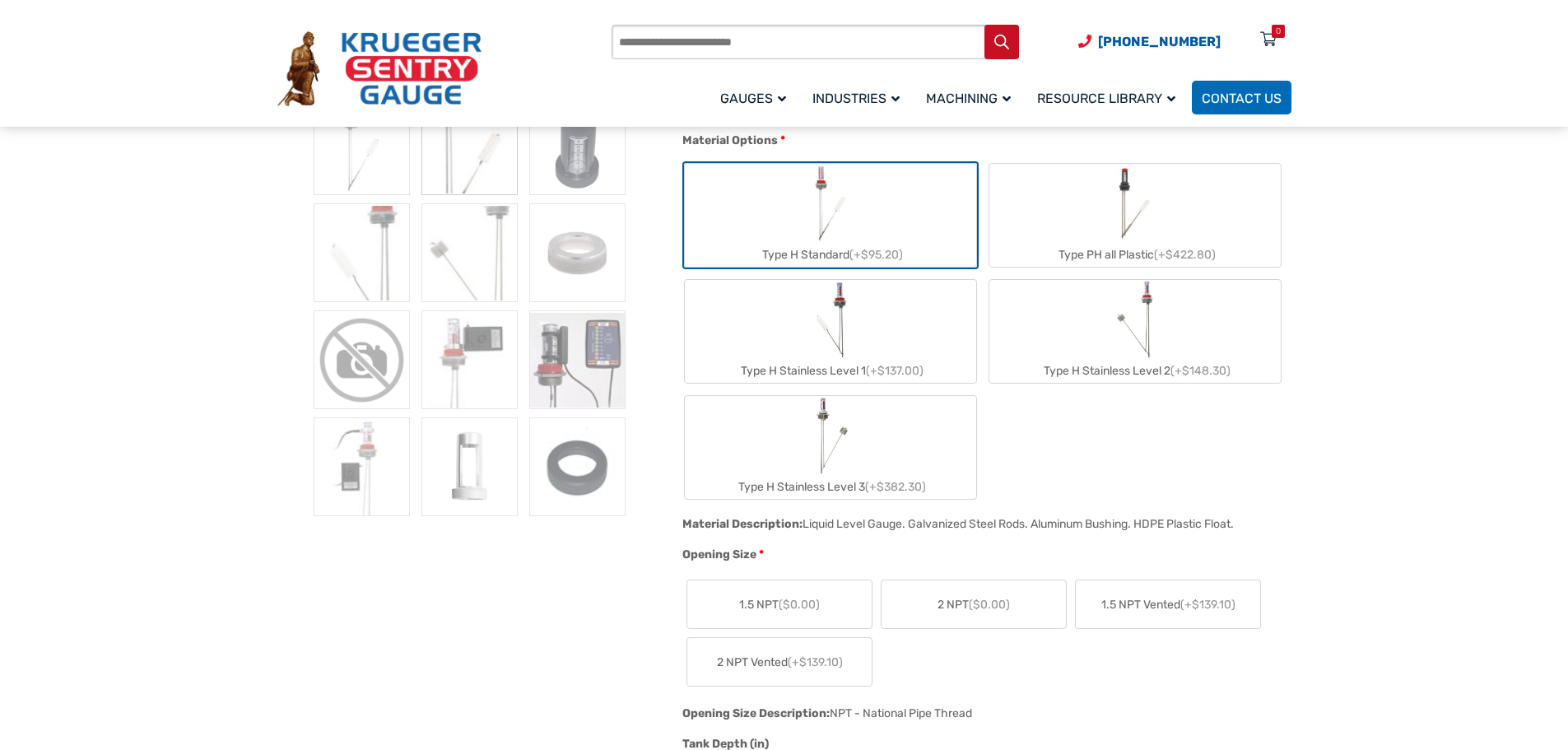 click on "Type H Stainless Level 1  (+$137.00)" 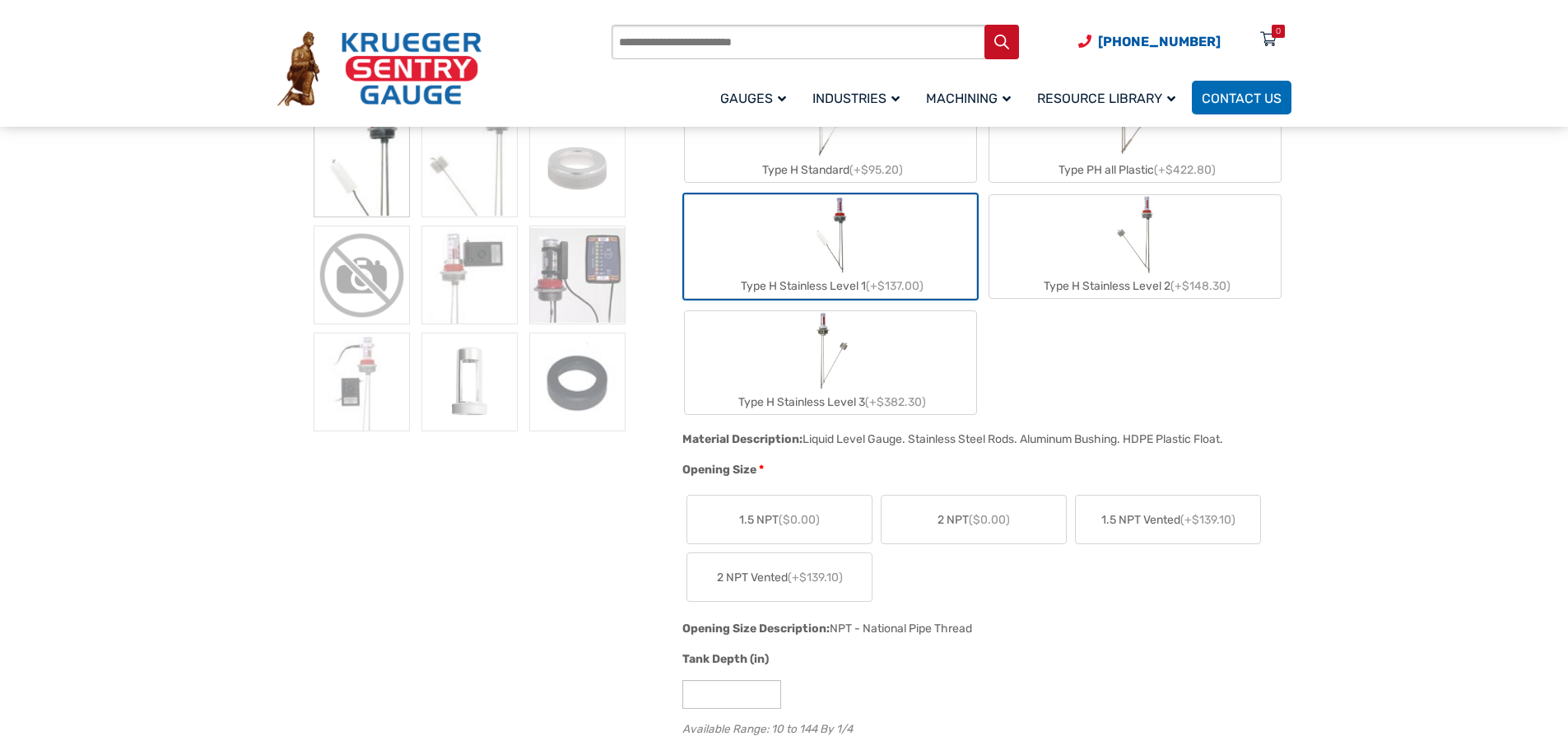scroll, scrollTop: 659, scrollLeft: 0, axis: vertical 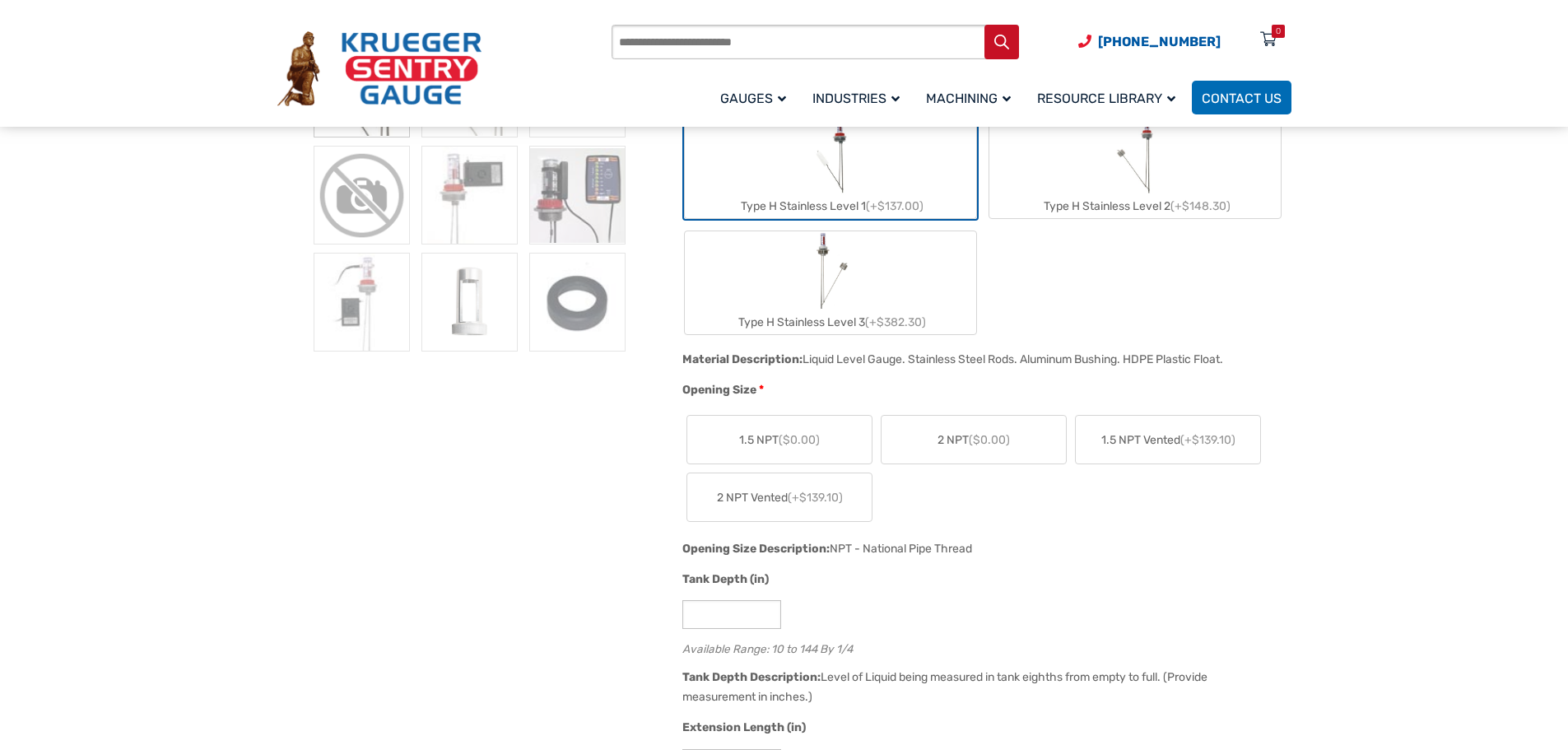 click on "($0.00)" 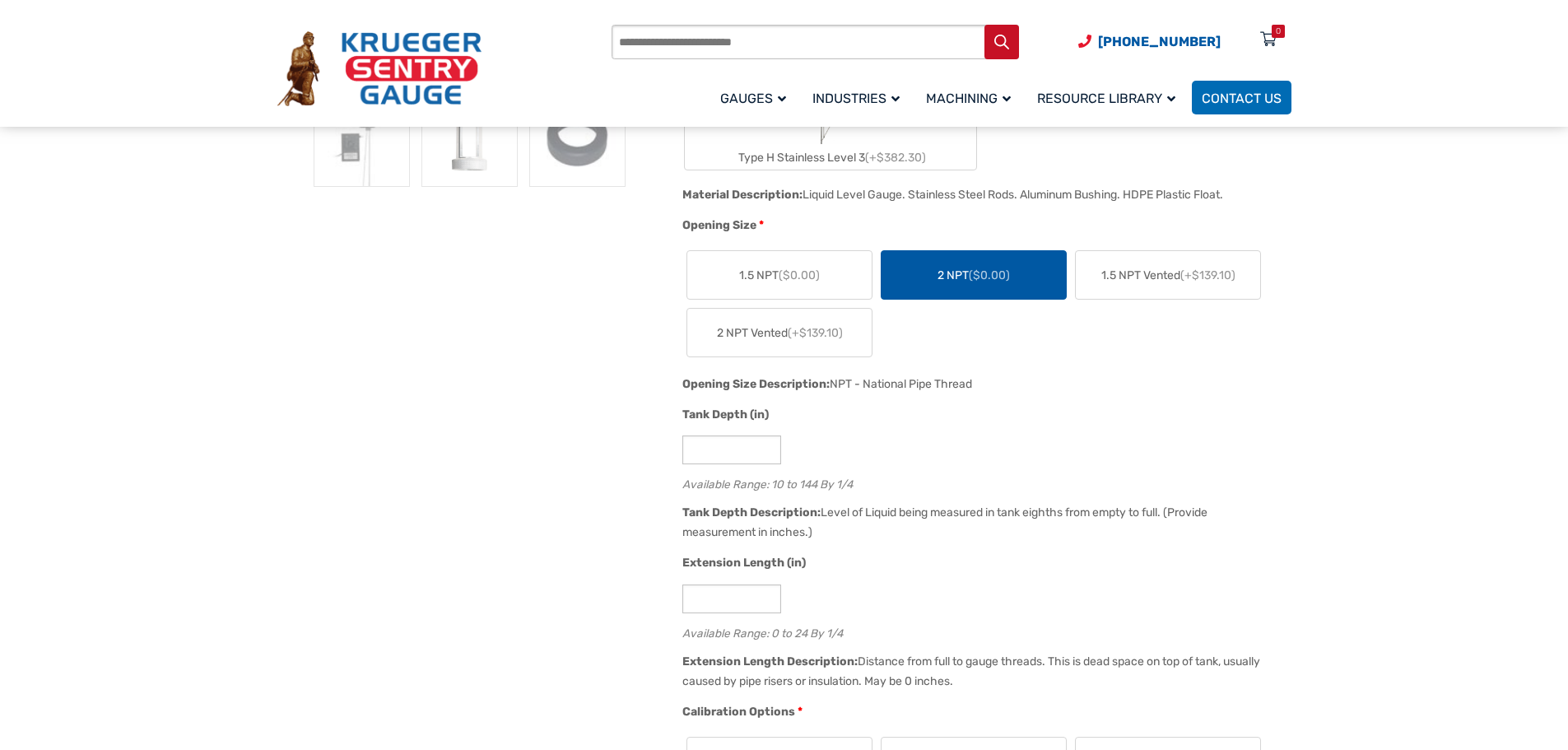 scroll, scrollTop: 906, scrollLeft: 0, axis: vertical 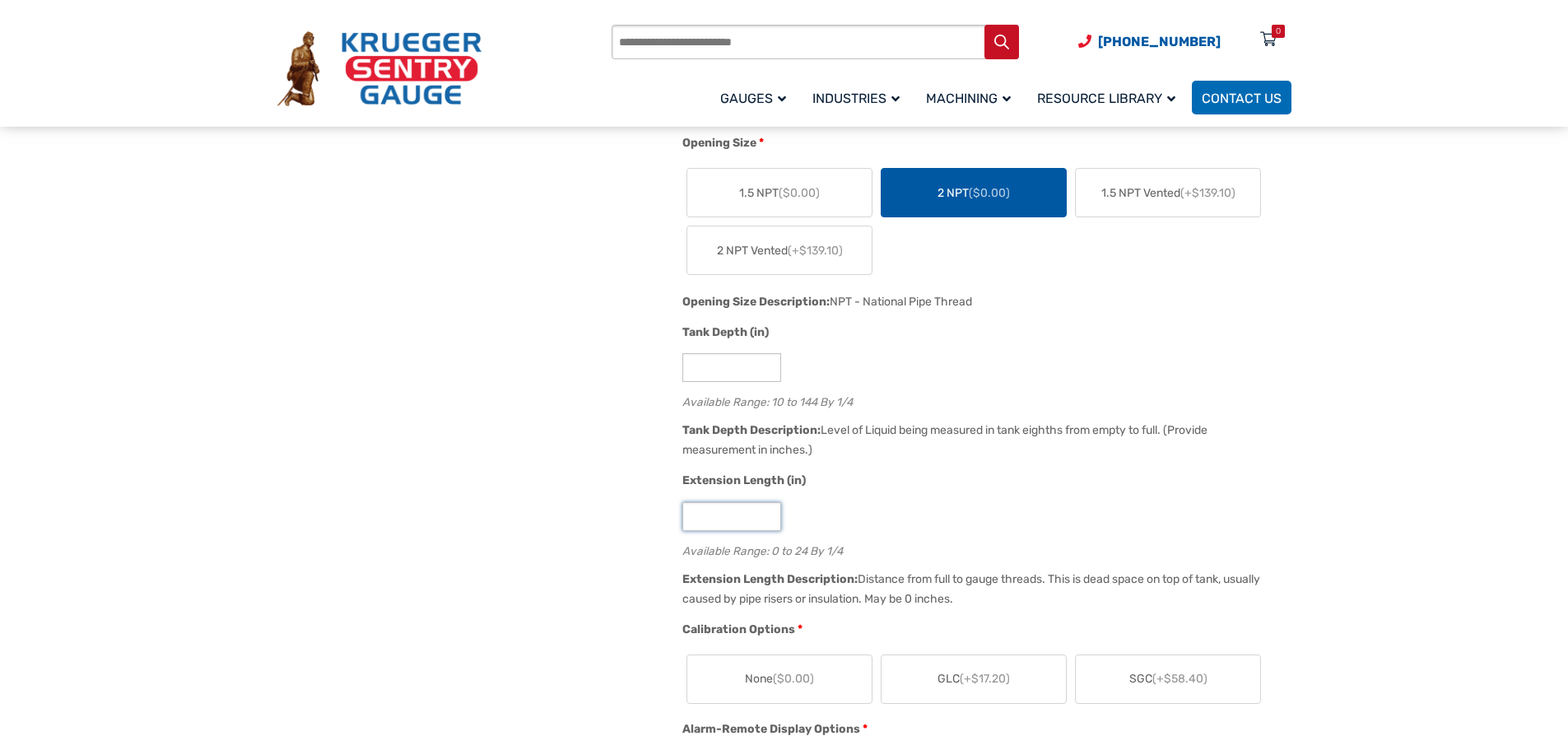 type on "*" 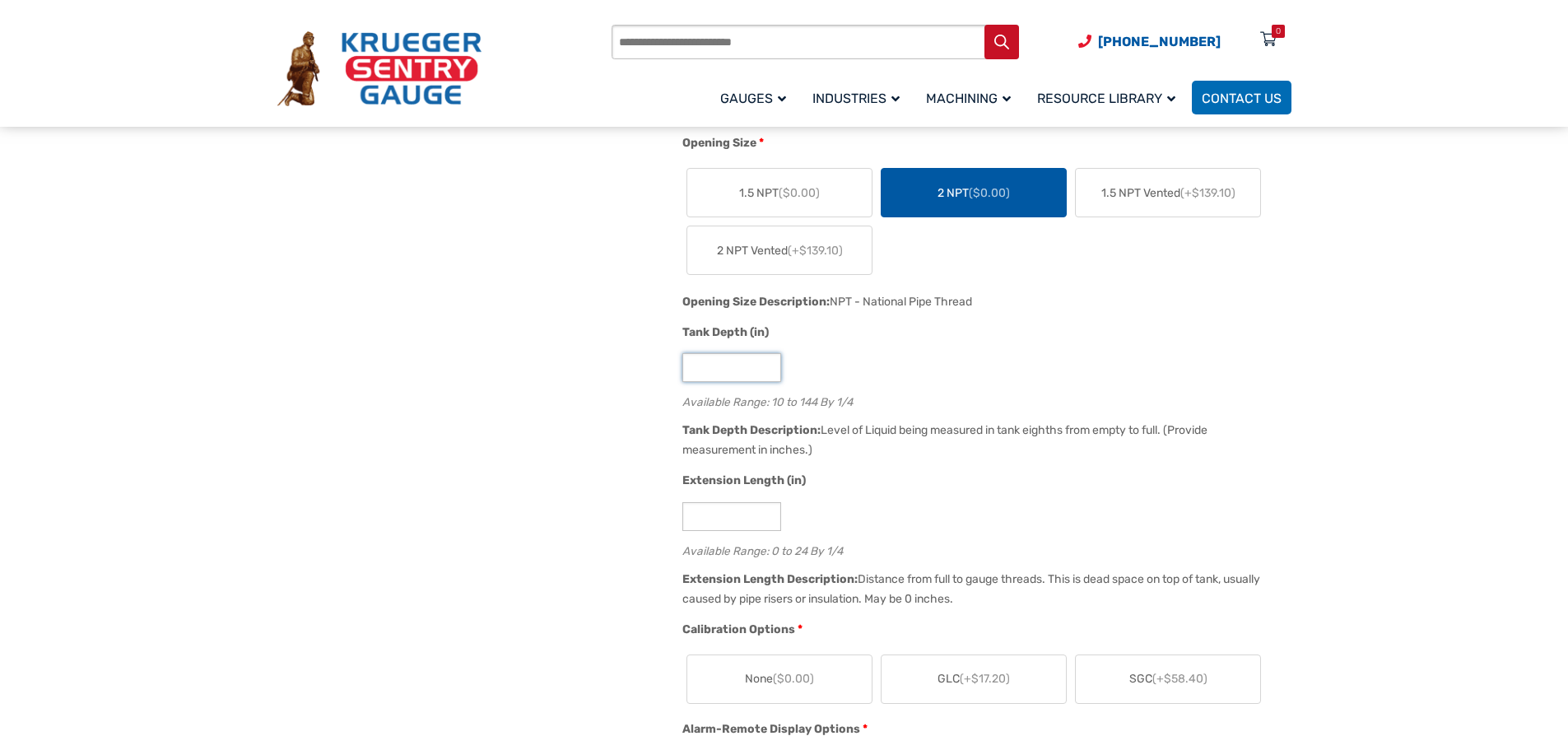 click on "**" 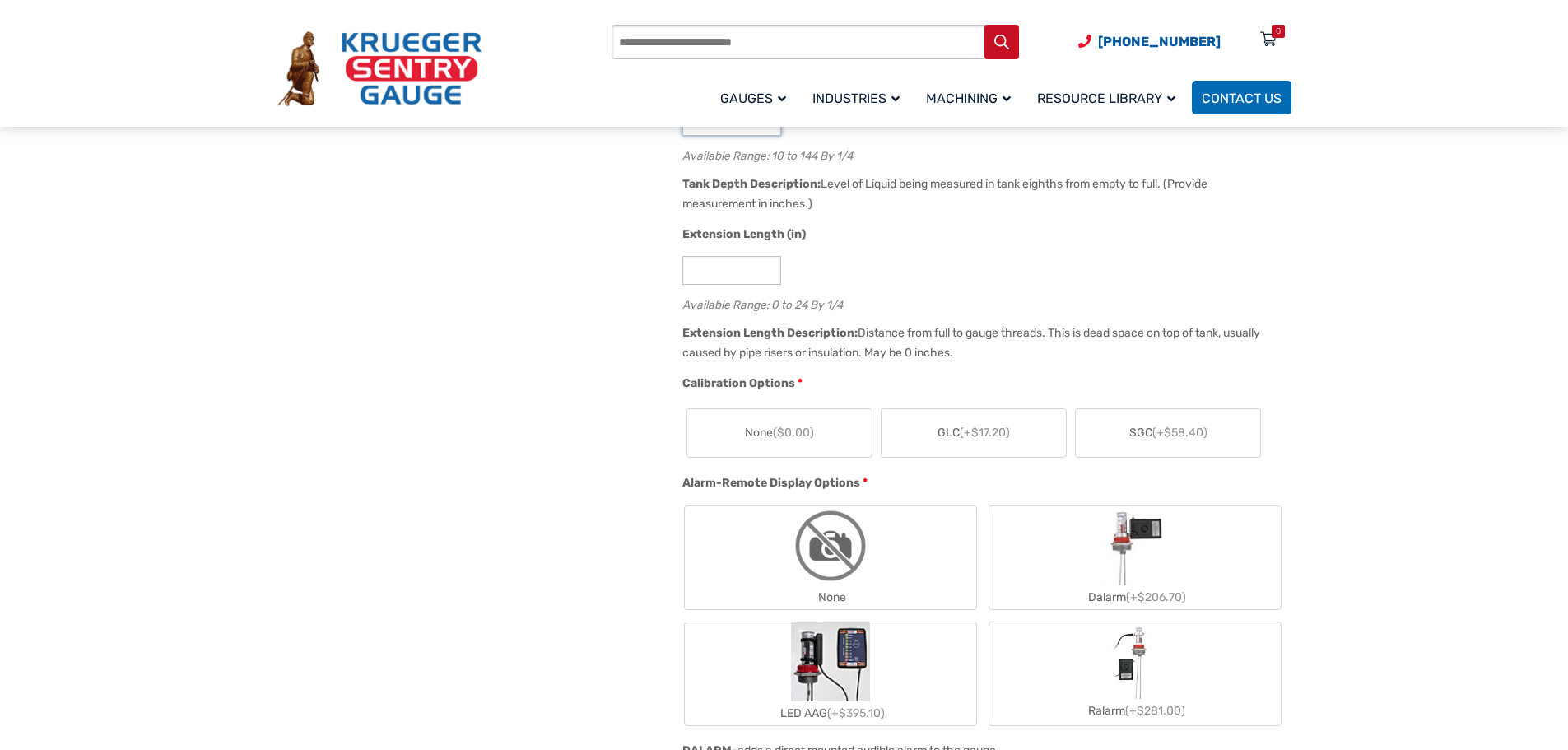 scroll, scrollTop: 1153, scrollLeft: 0, axis: vertical 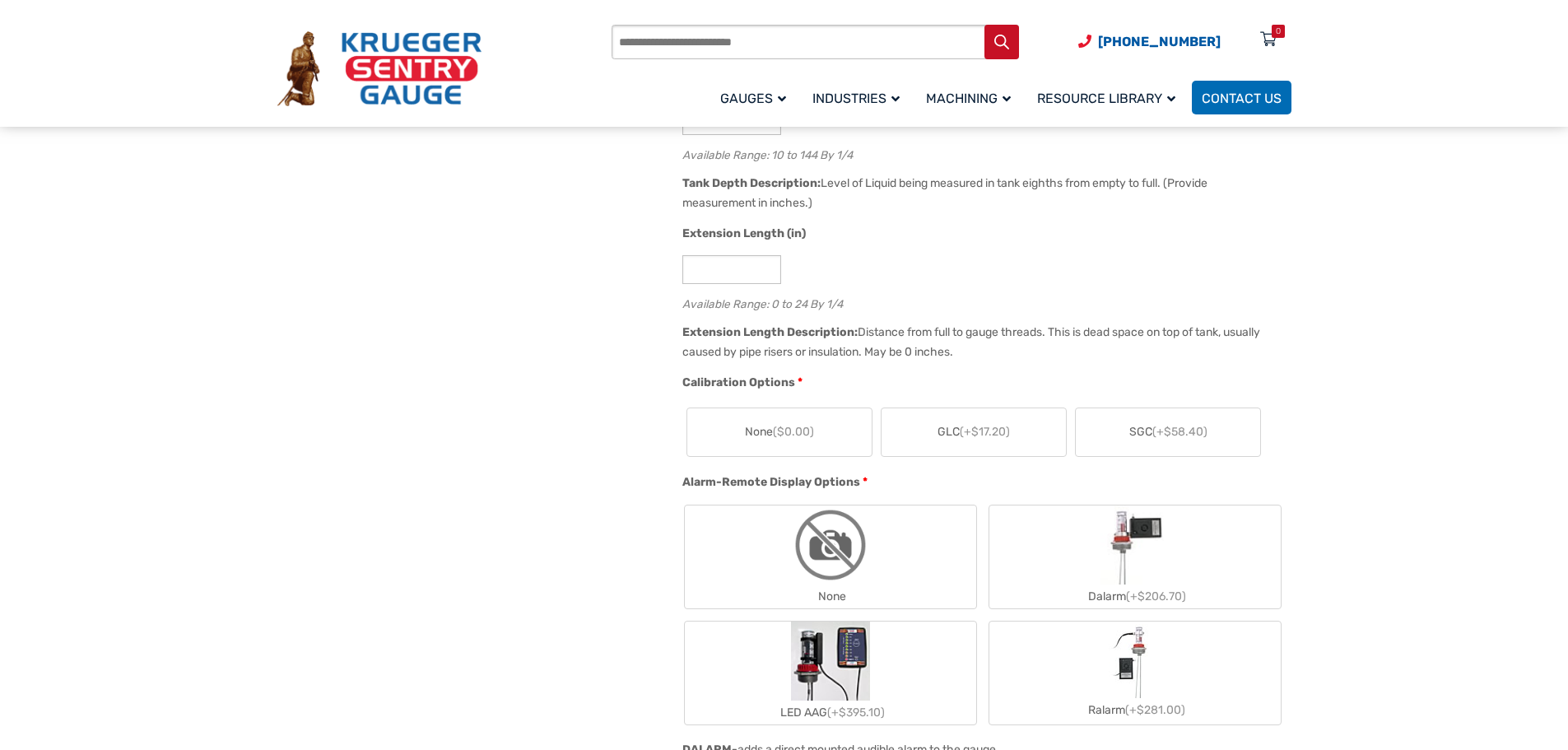 click on "($0.00)" 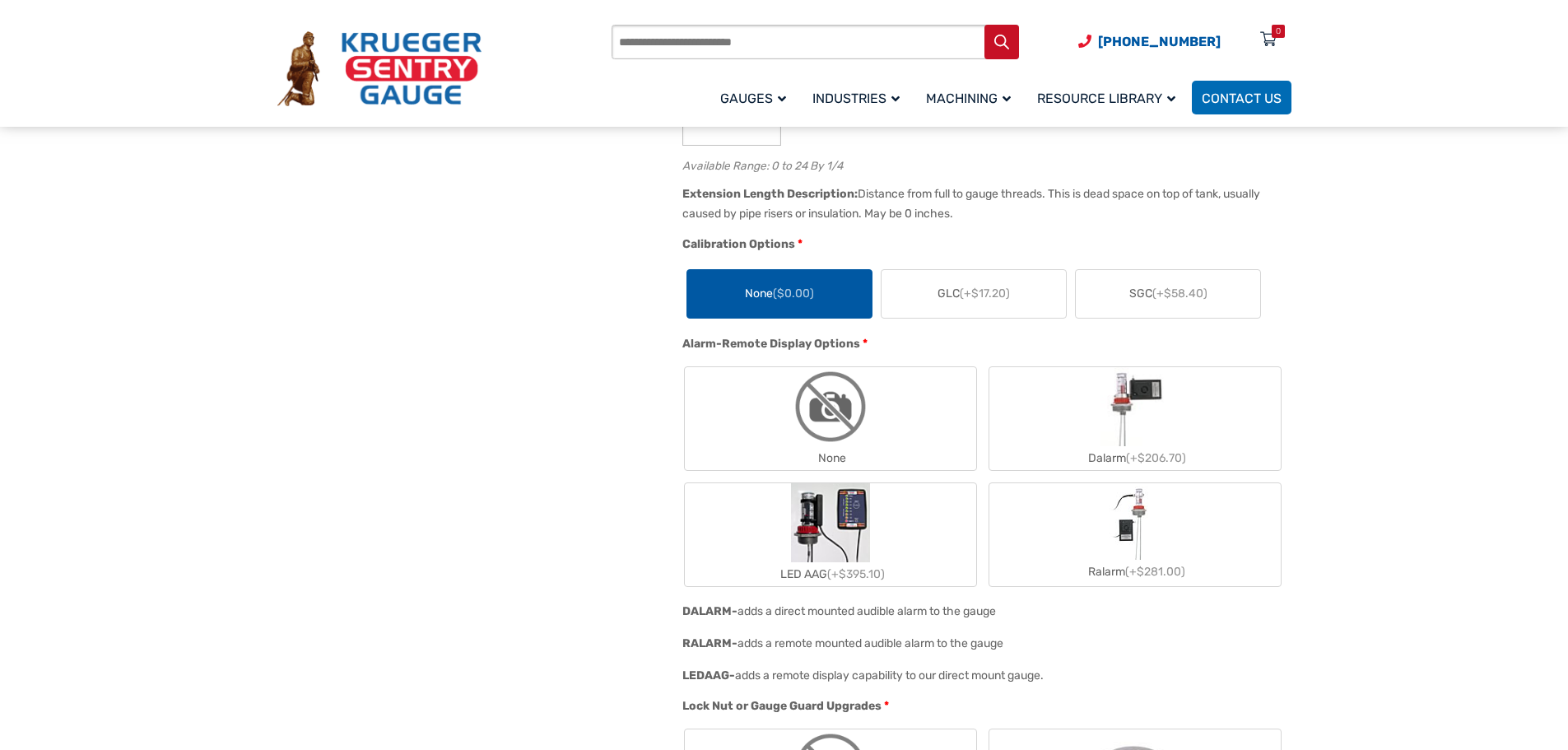 scroll, scrollTop: 1317, scrollLeft: 0, axis: vertical 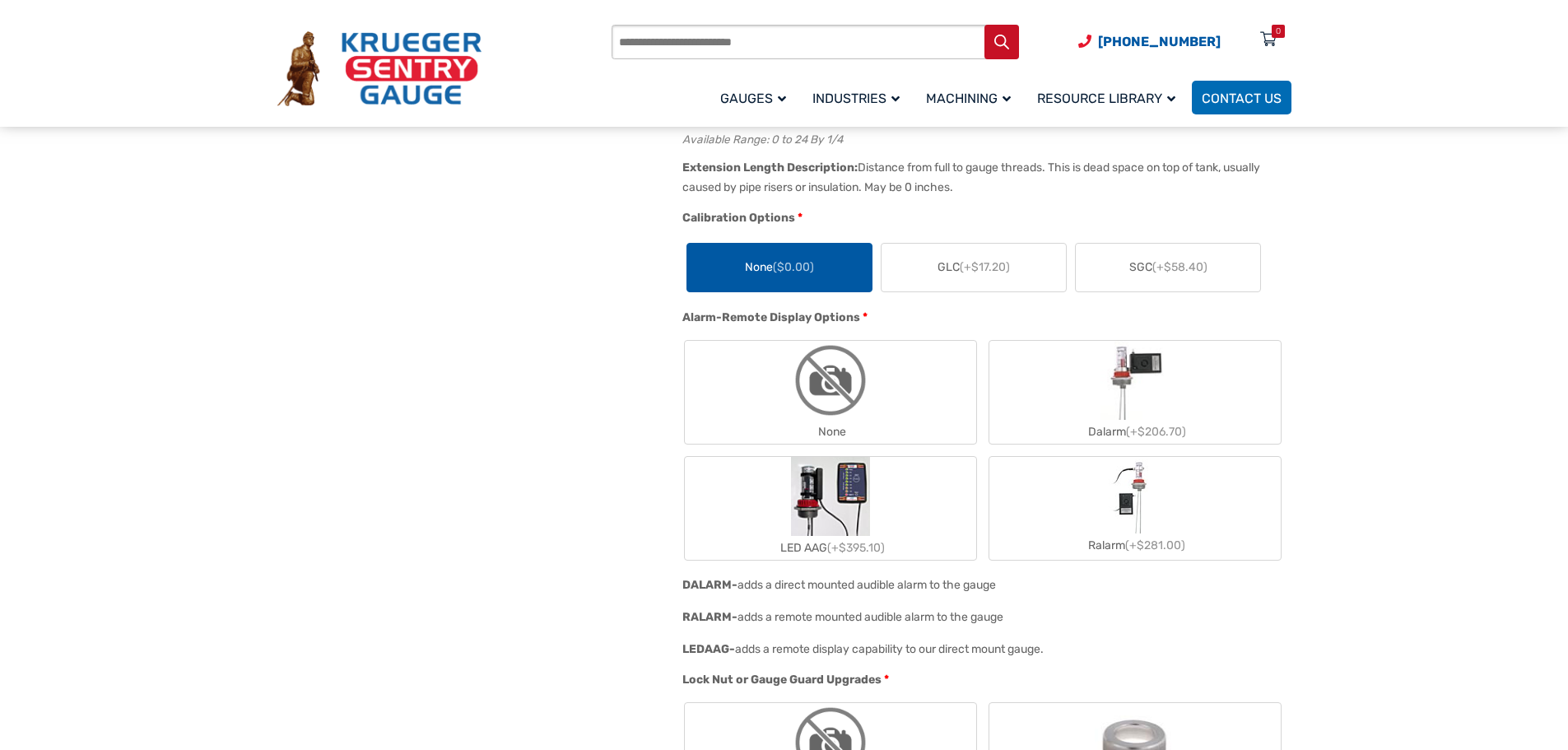 click 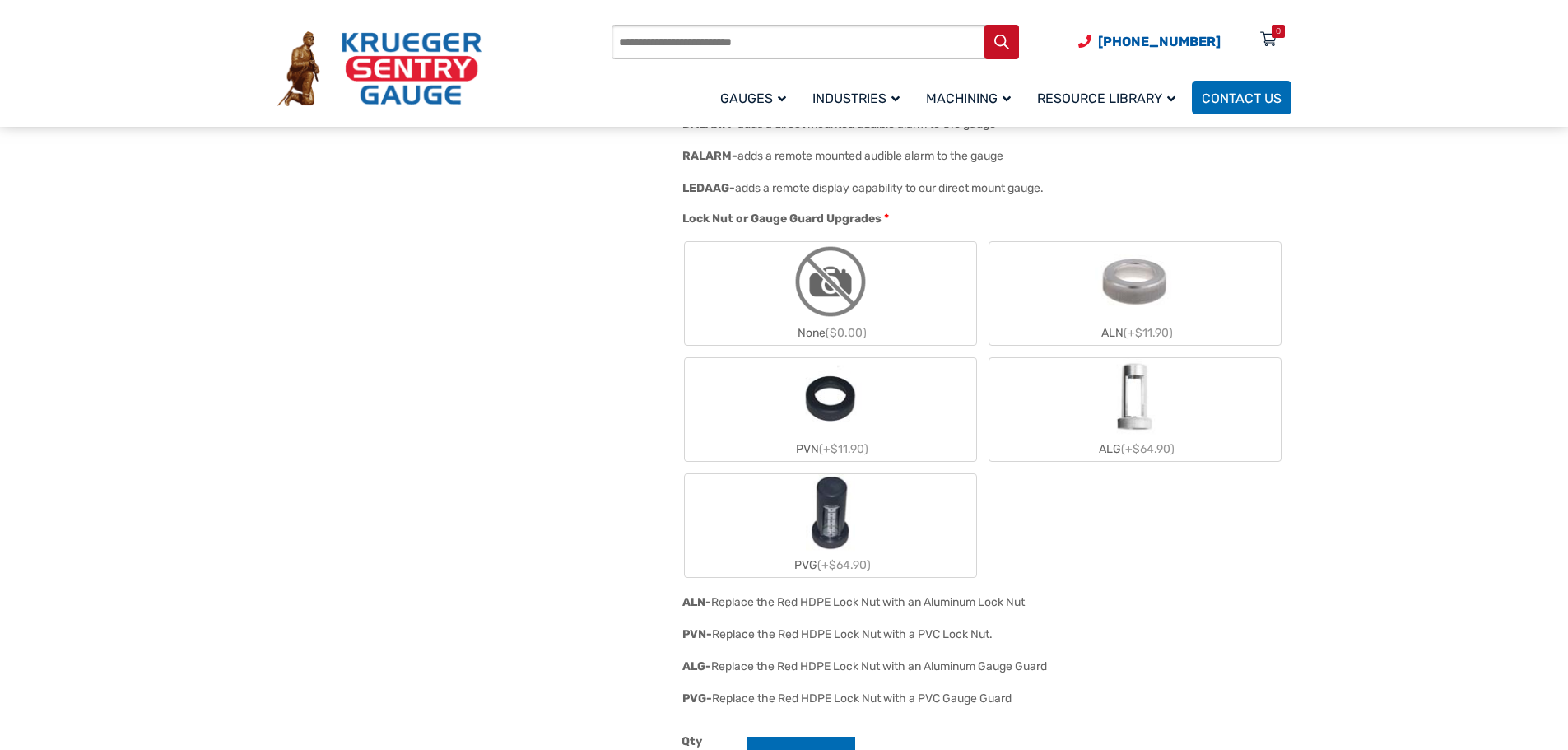scroll, scrollTop: 1811, scrollLeft: 0, axis: vertical 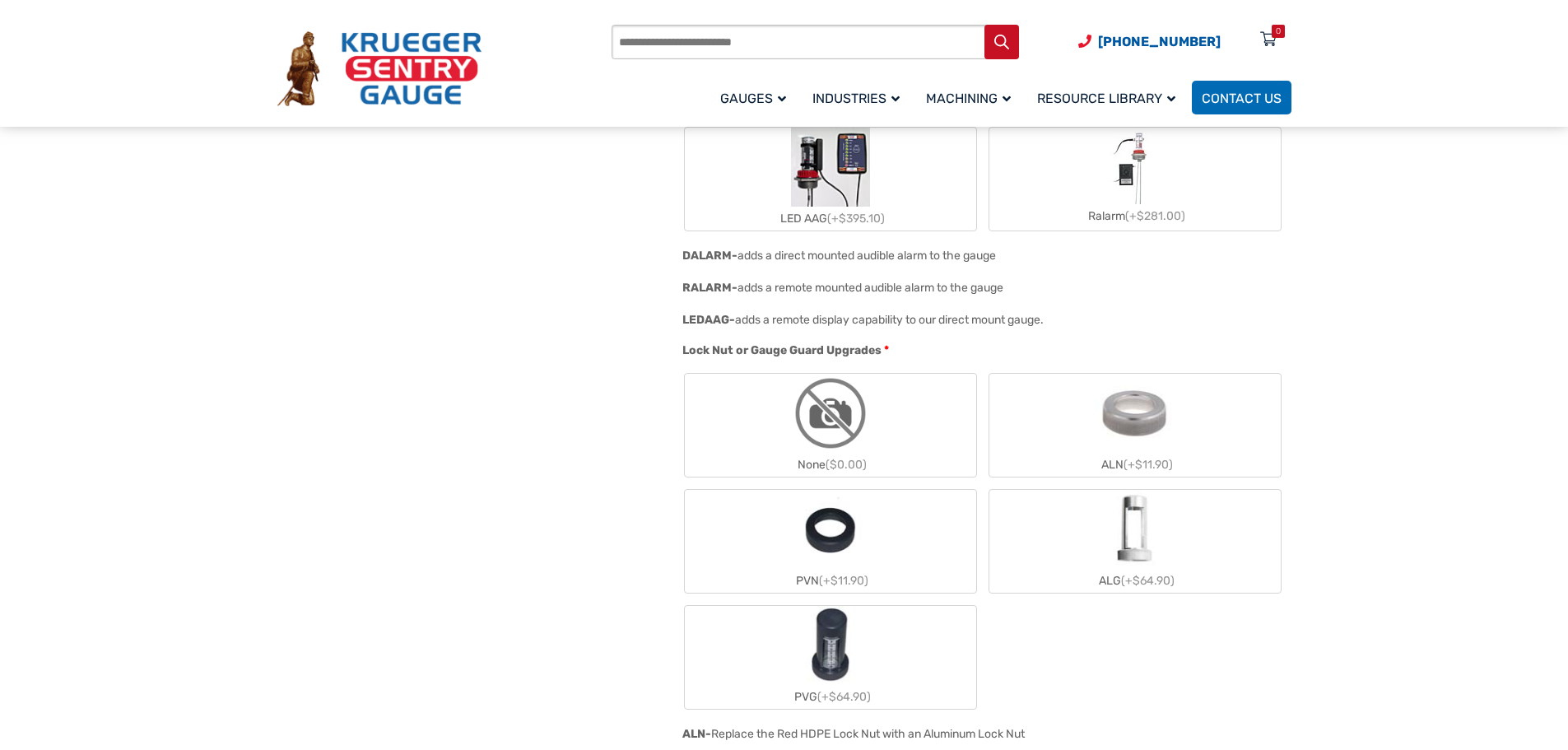click 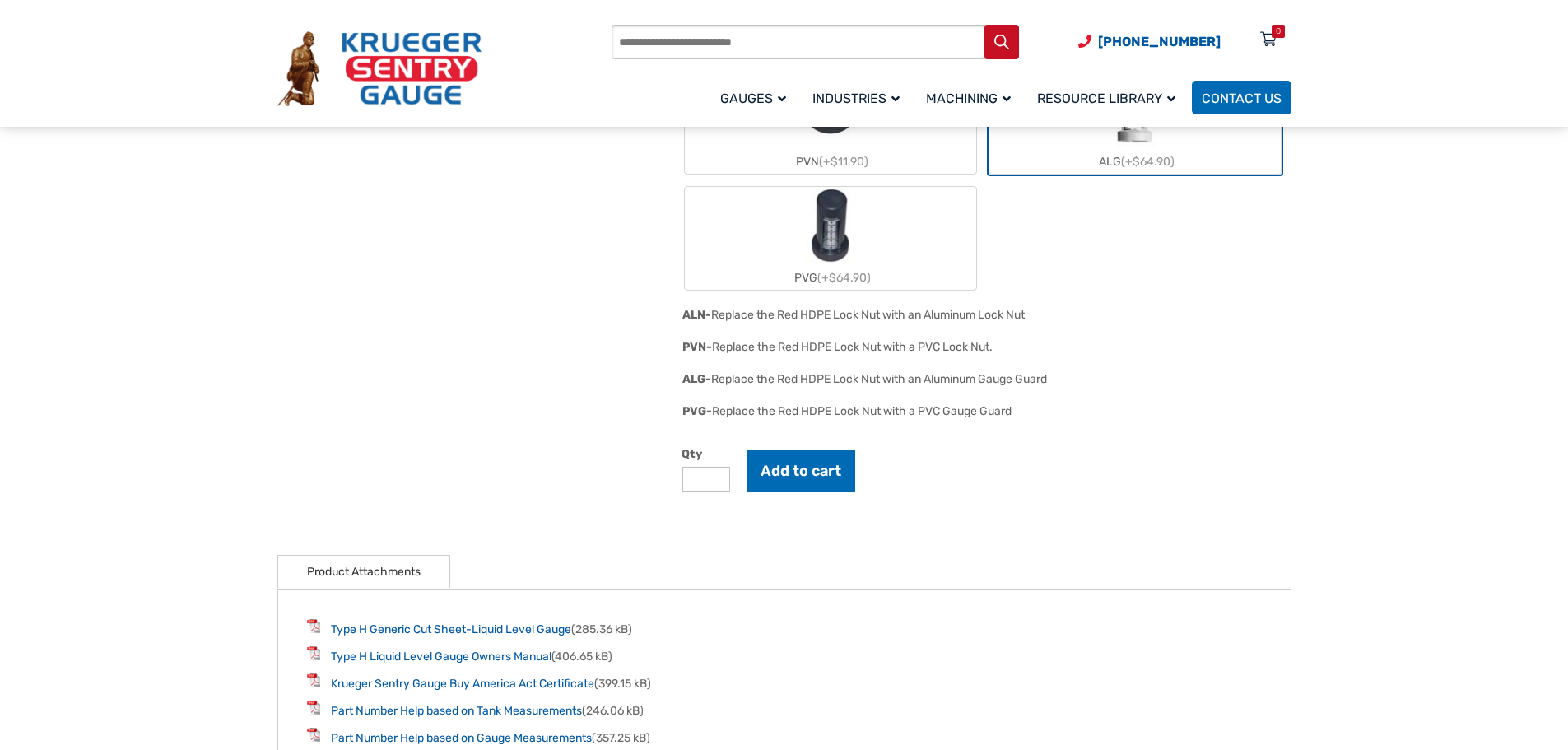 scroll, scrollTop: 2305, scrollLeft: 0, axis: vertical 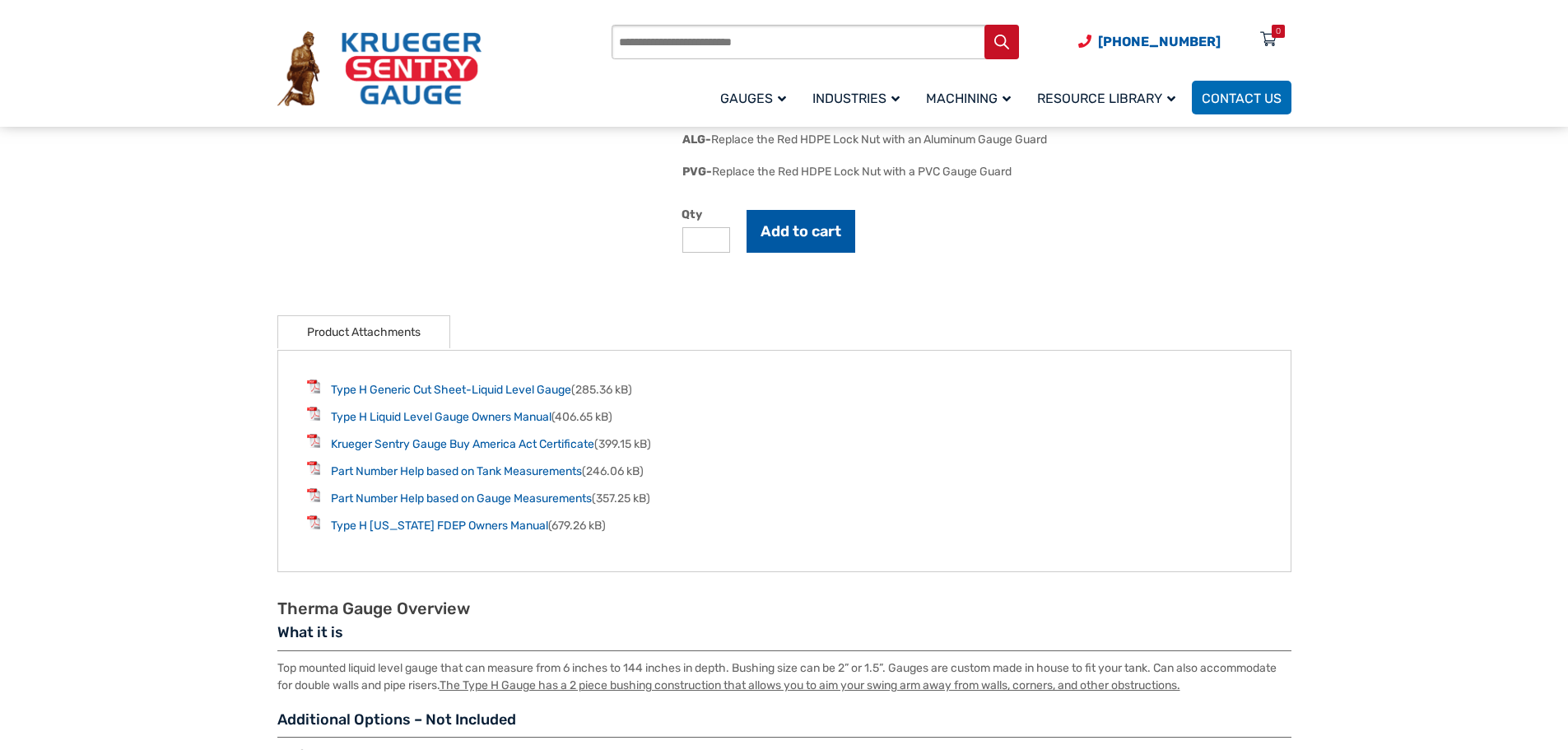 click on "Add to cart" at bounding box center [801, 231] 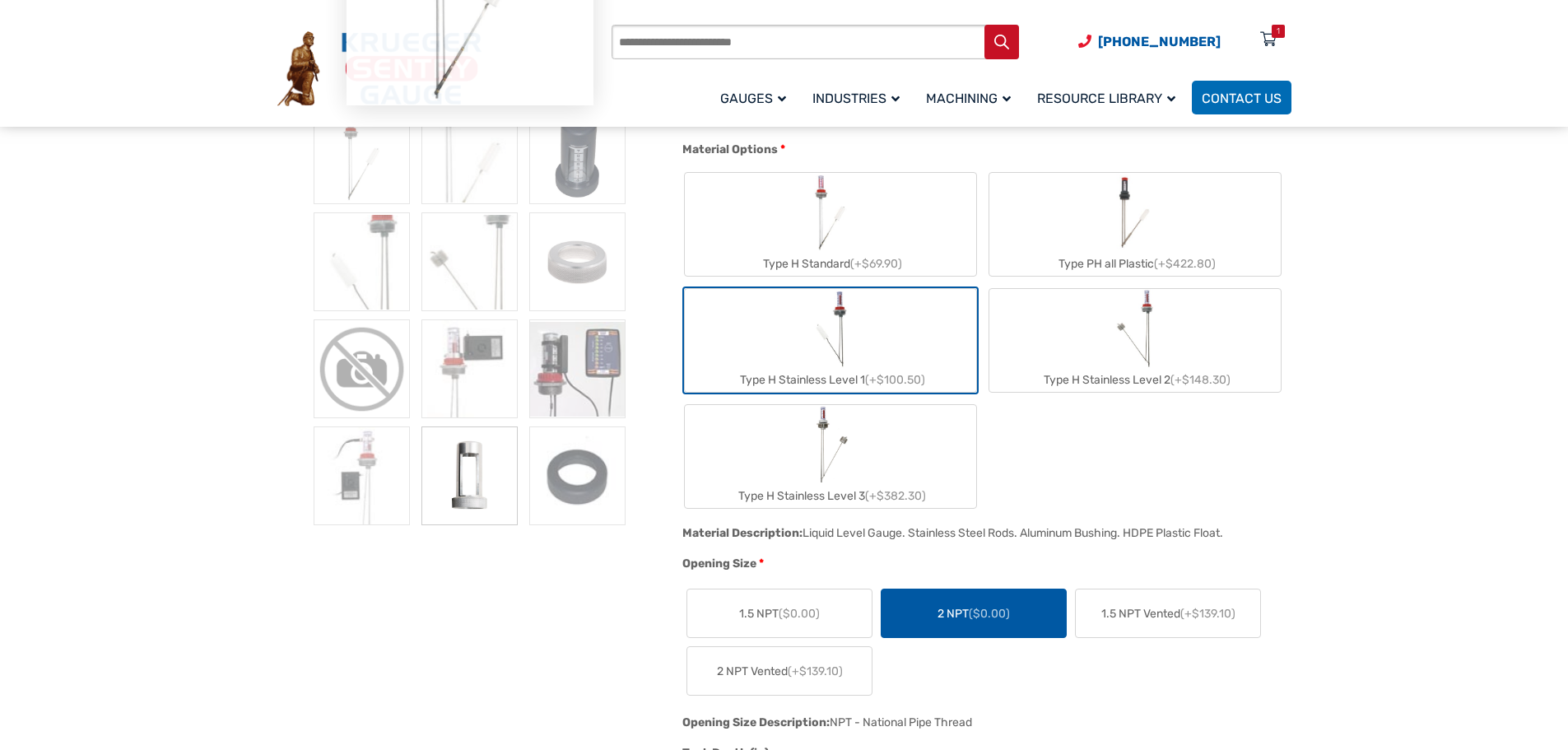 scroll, scrollTop: 0, scrollLeft: 0, axis: both 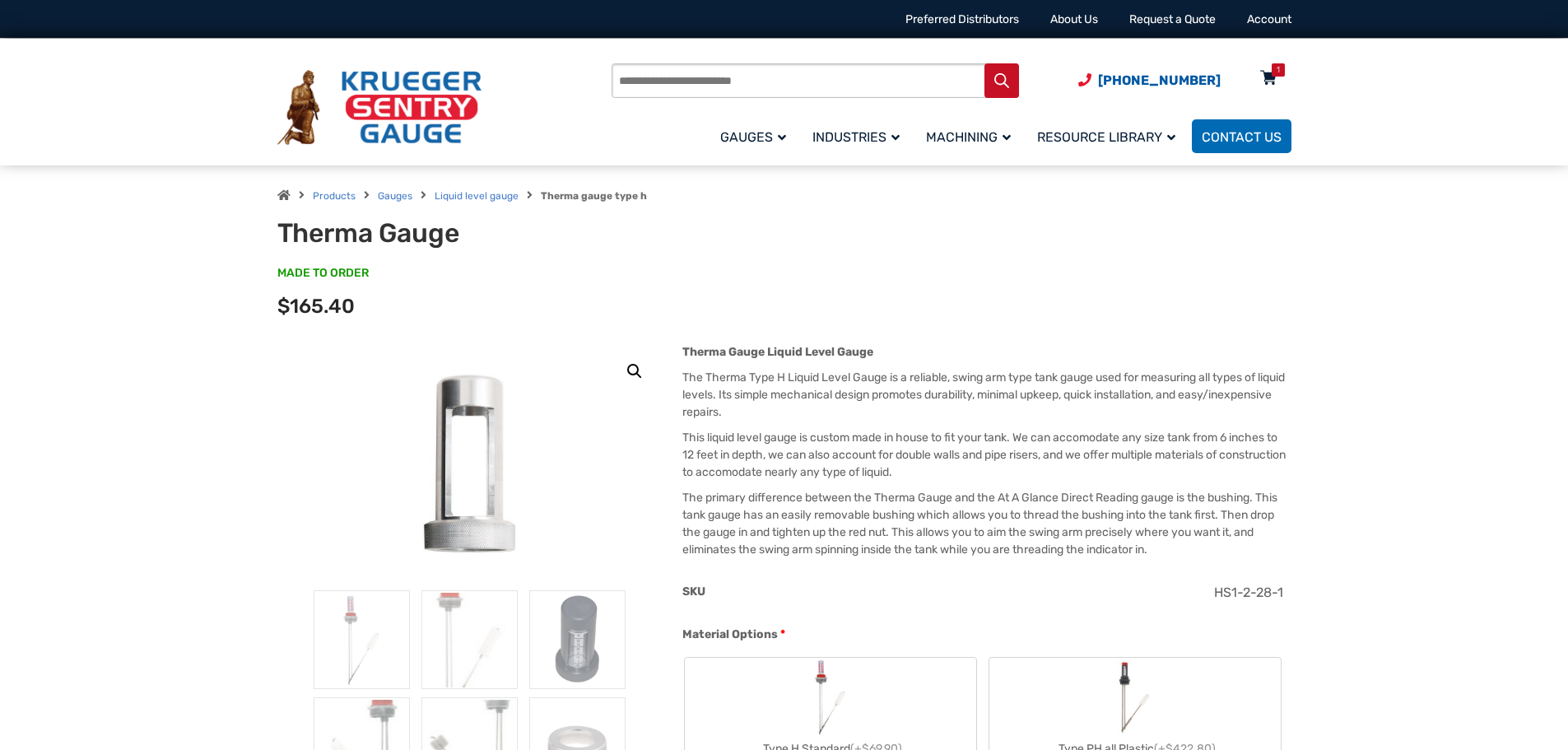 click on "1" at bounding box center (1278, 70) 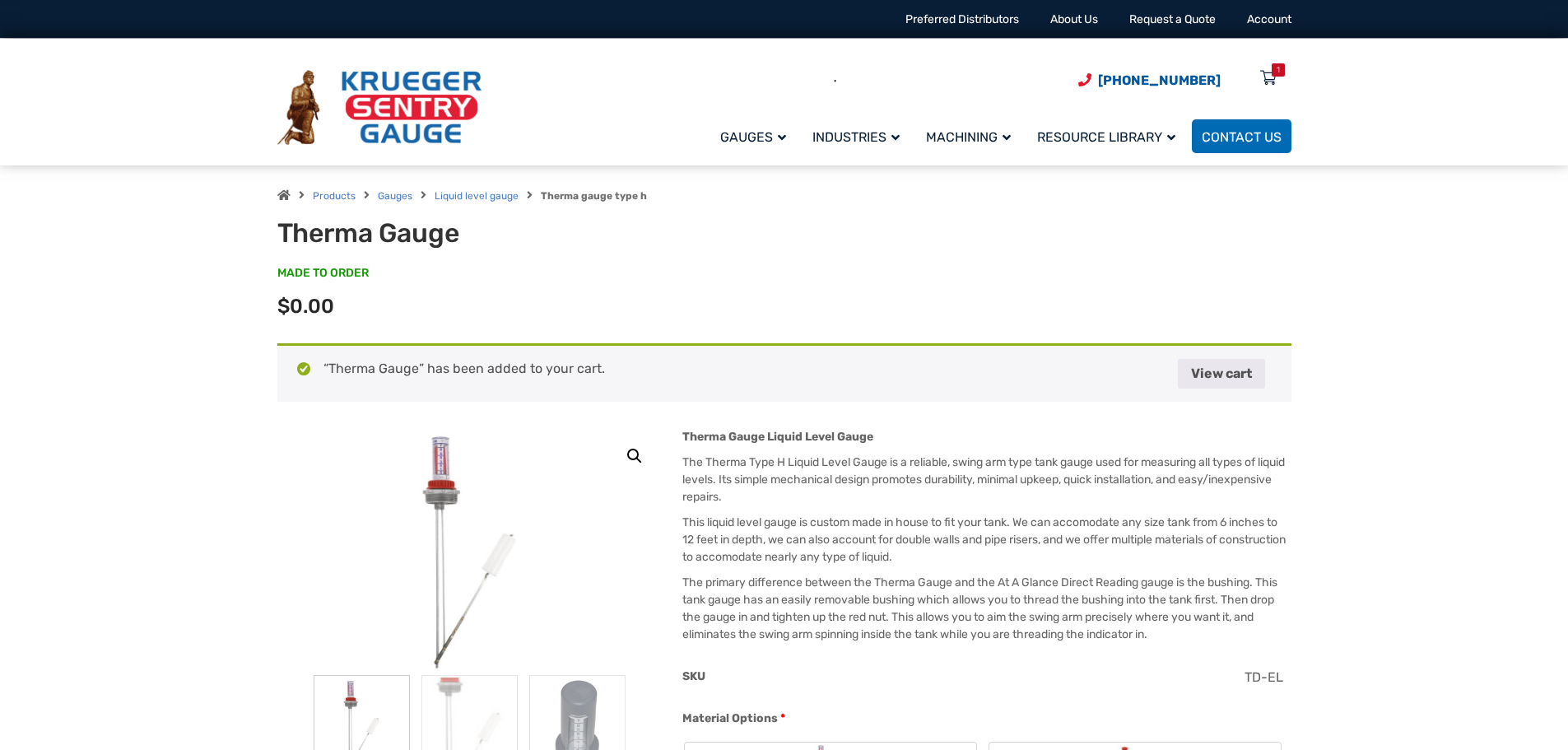 scroll, scrollTop: 0, scrollLeft: 0, axis: both 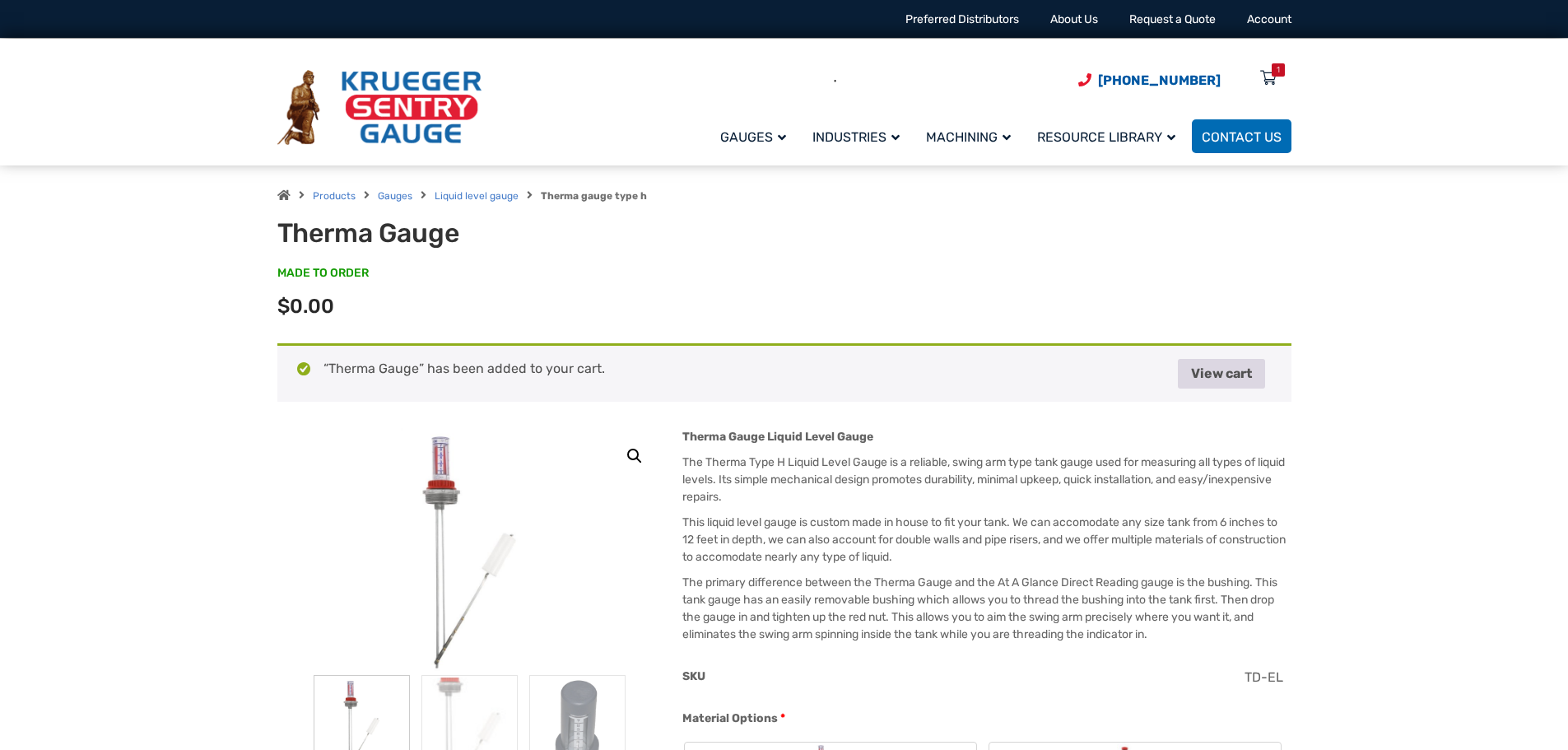click on "View cart" at bounding box center (1221, 374) 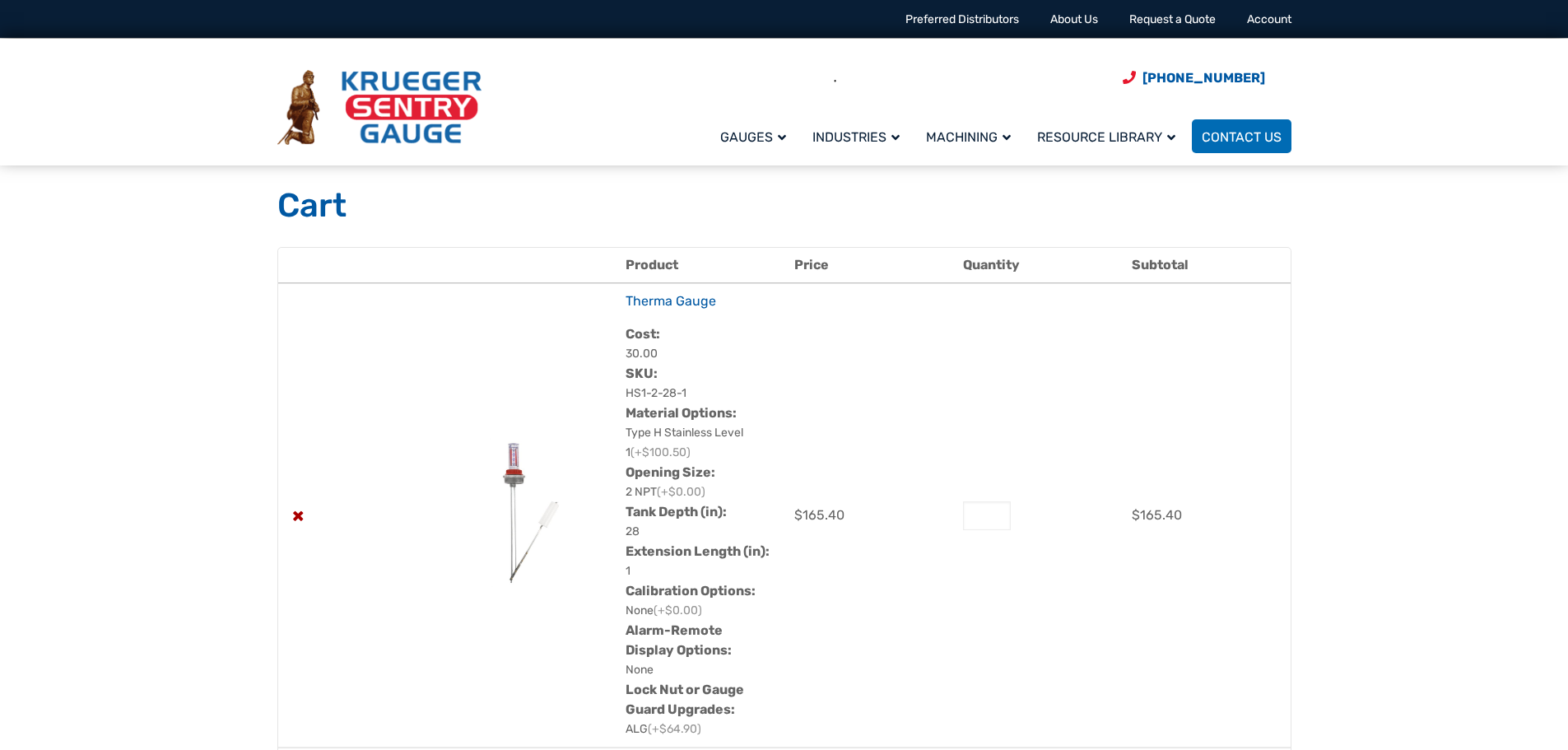 scroll, scrollTop: 0, scrollLeft: 0, axis: both 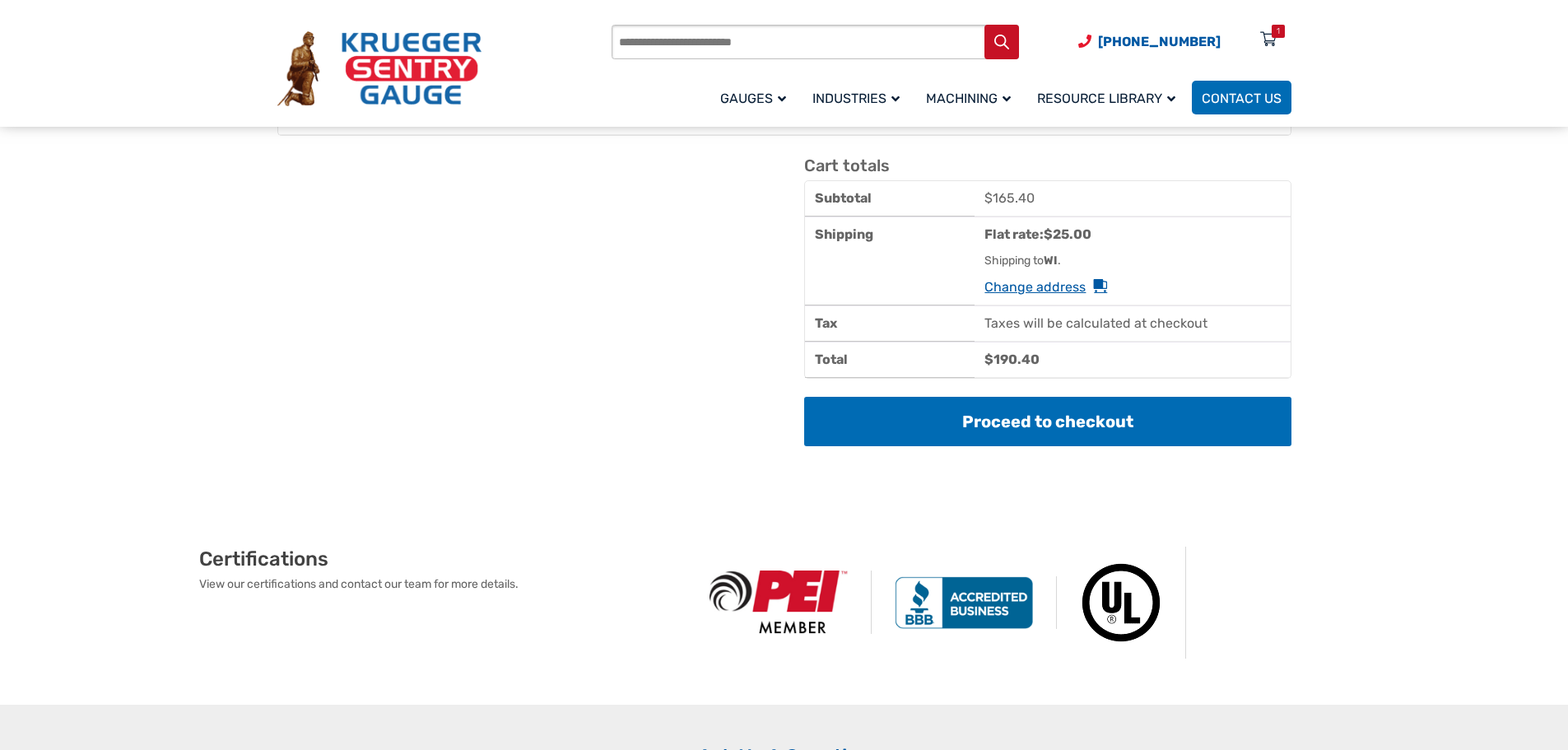 click on "Change address" at bounding box center [1045, 287] 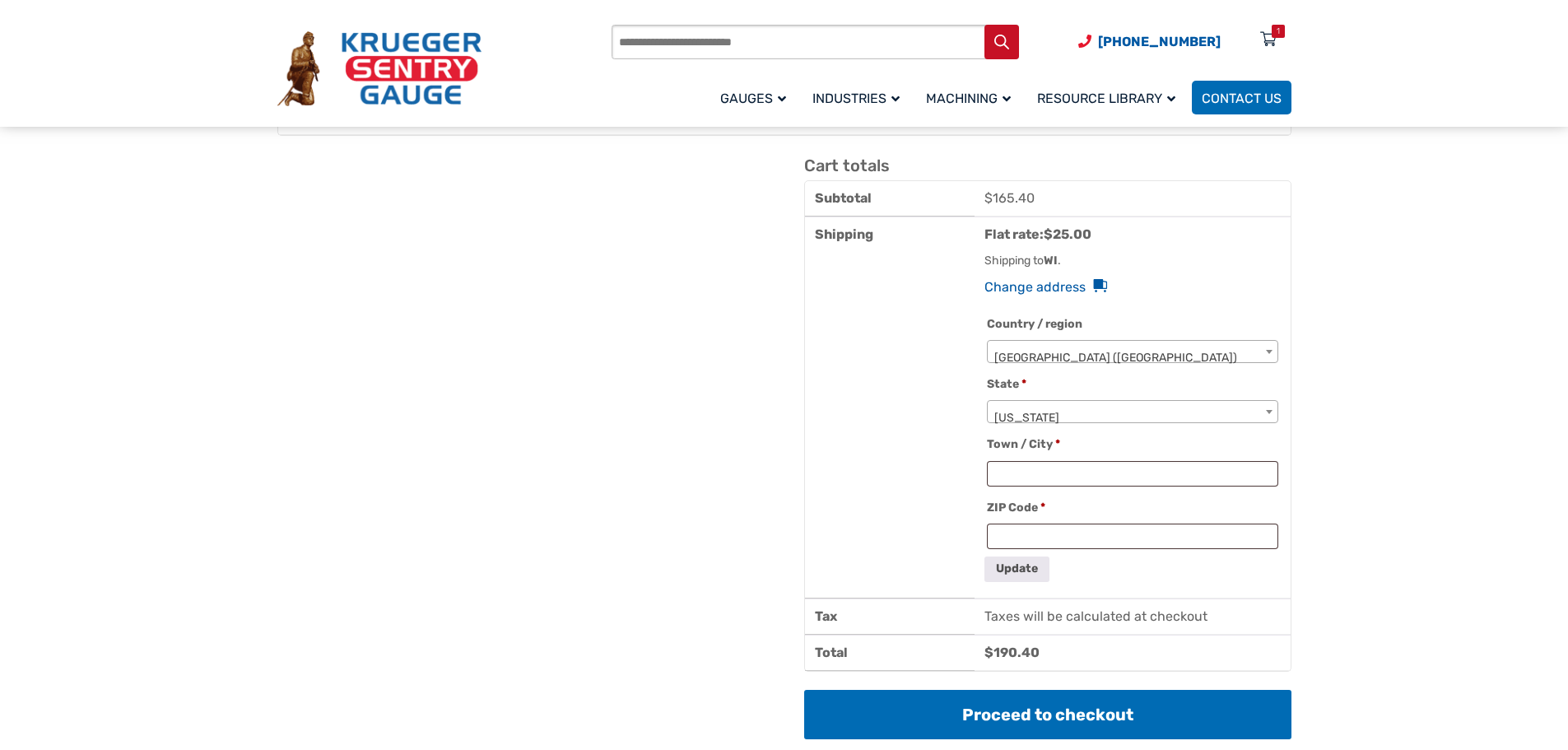 click on "United States (US)" at bounding box center [1132, 358] 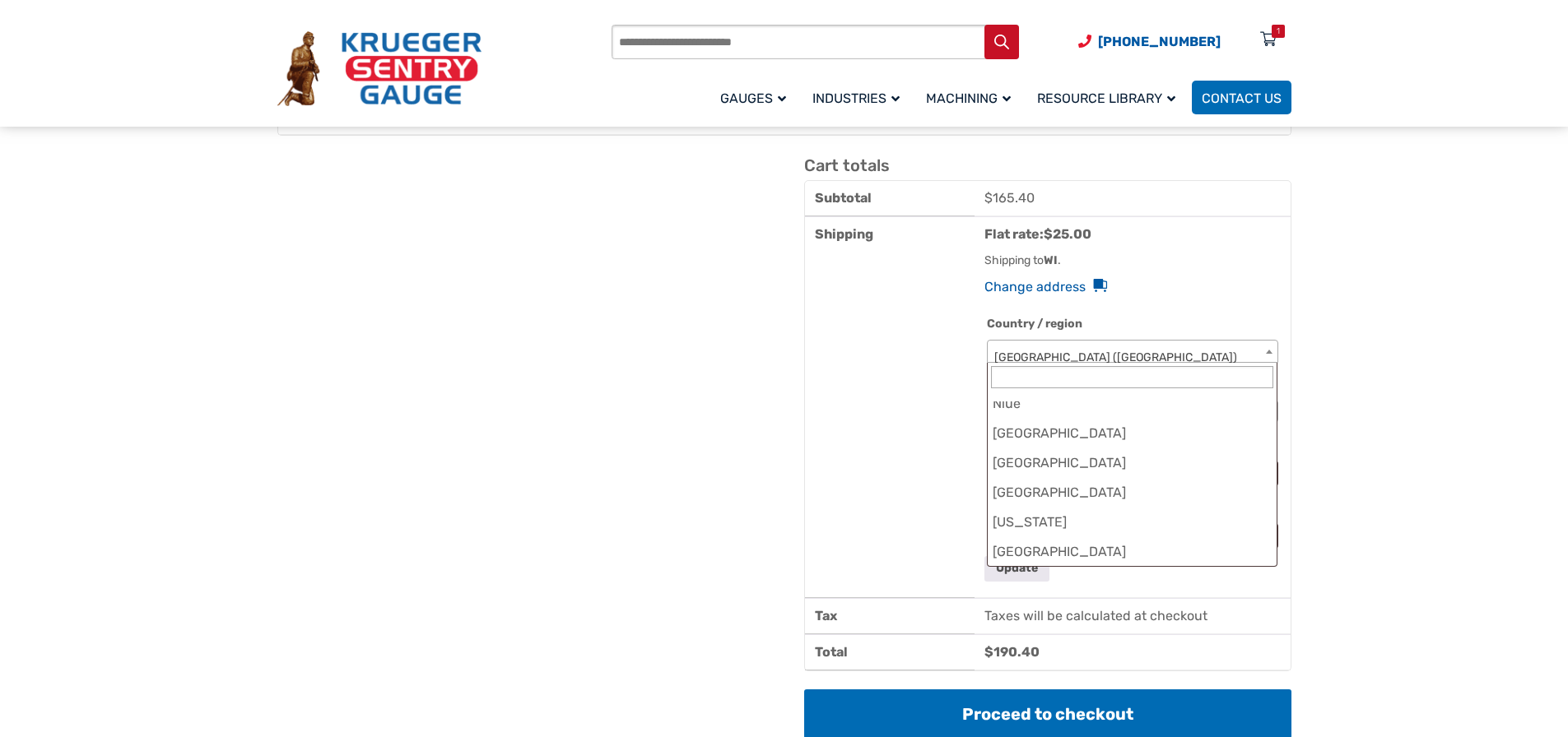 scroll, scrollTop: 4689, scrollLeft: 0, axis: vertical 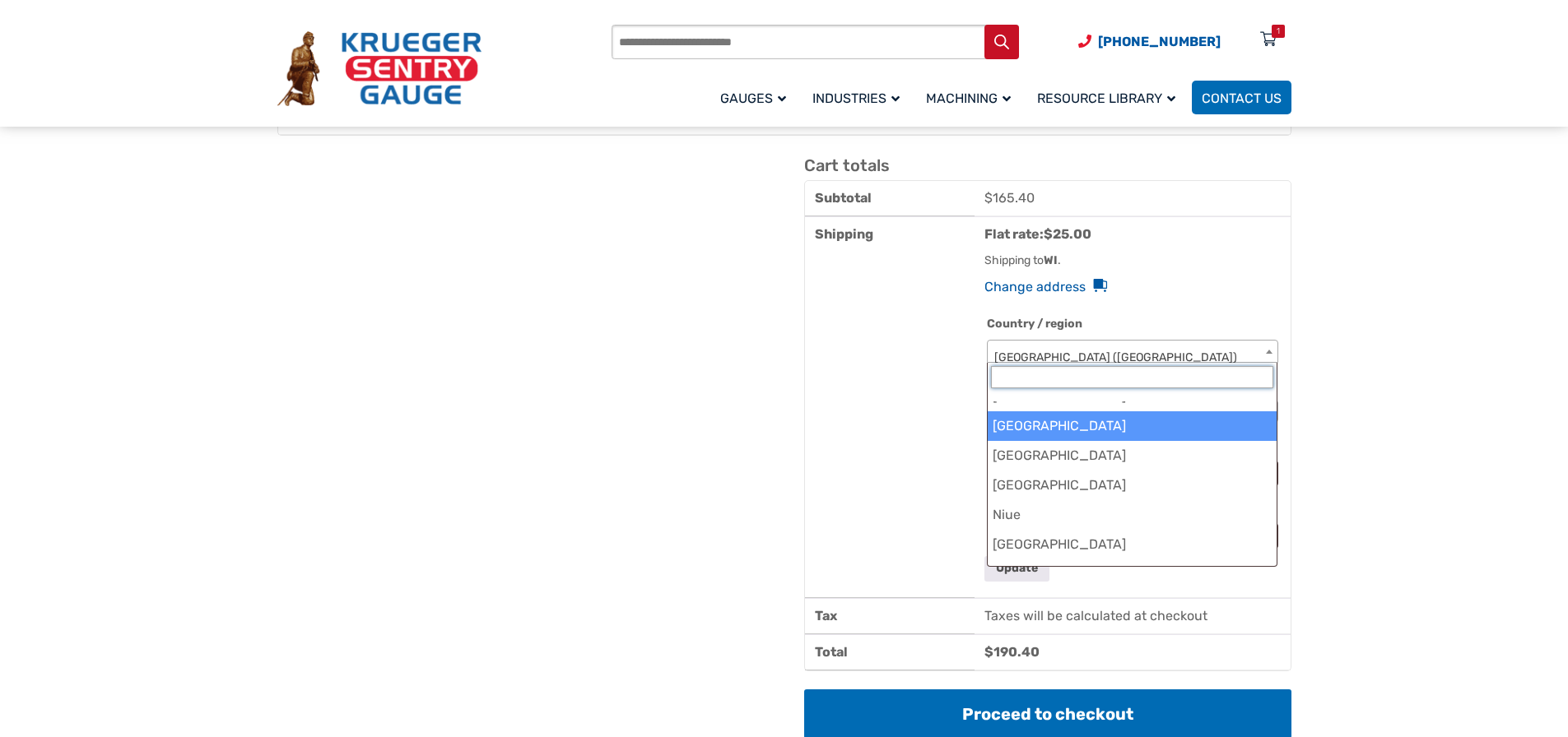 click at bounding box center (1132, 377) 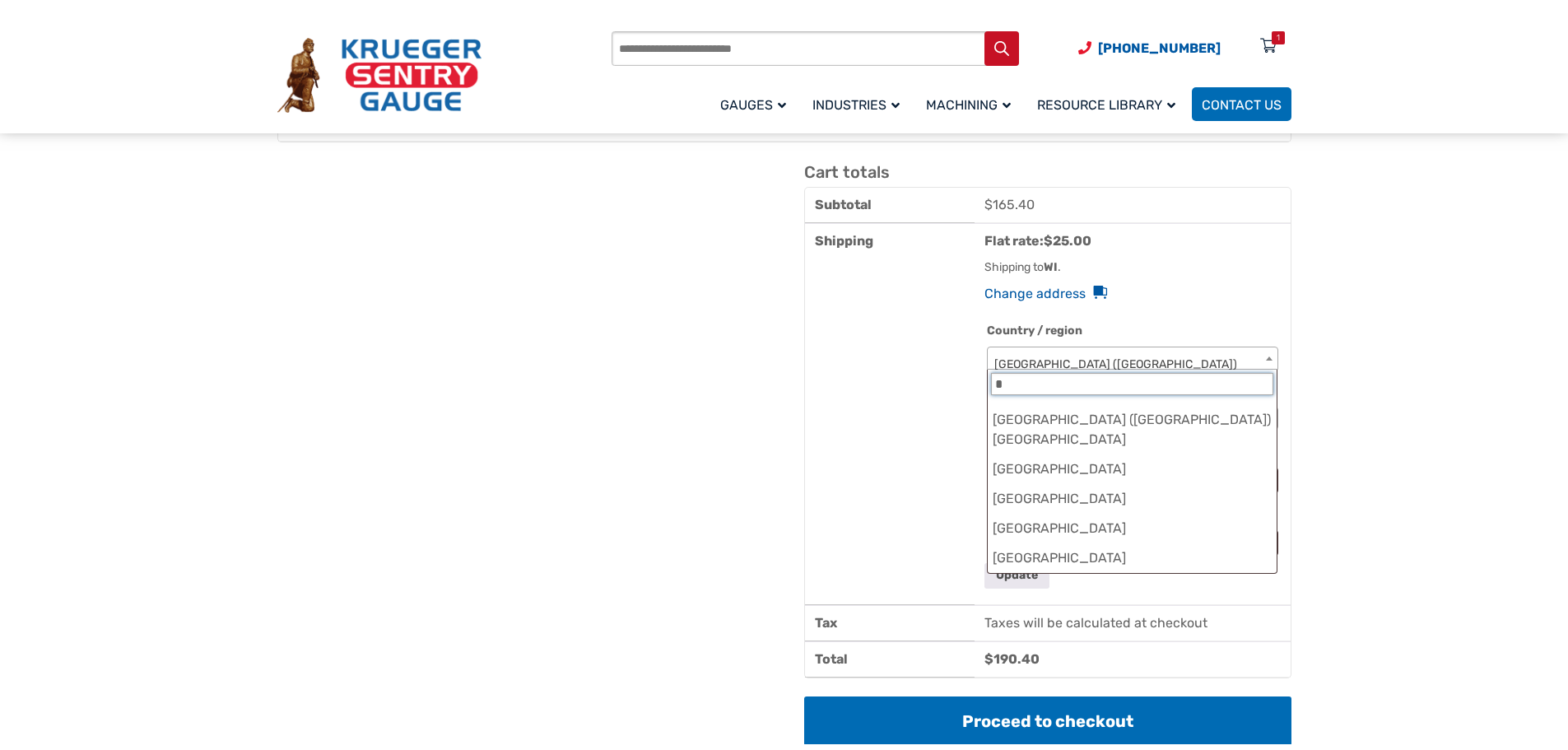 scroll, scrollTop: 0, scrollLeft: 0, axis: both 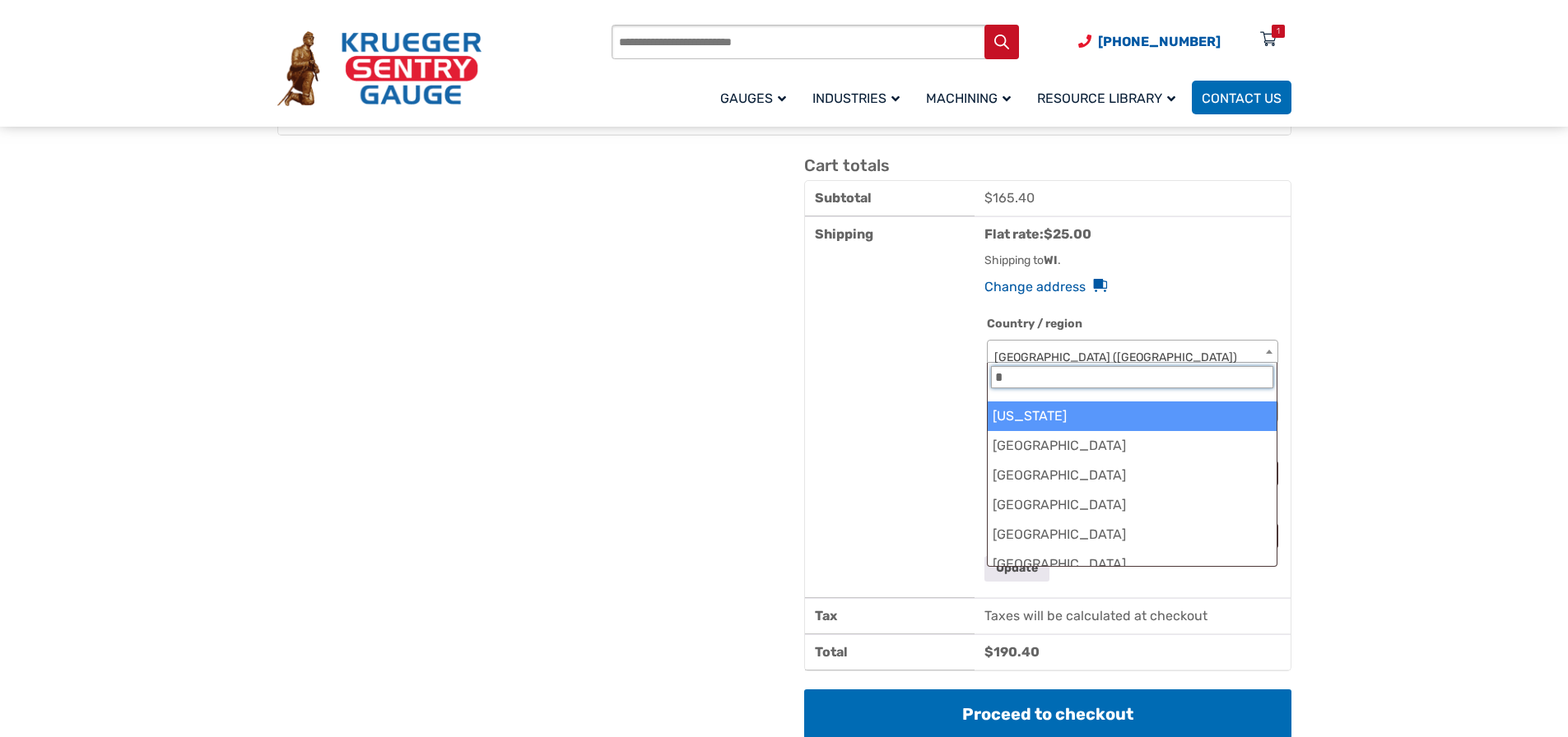 type on "*" 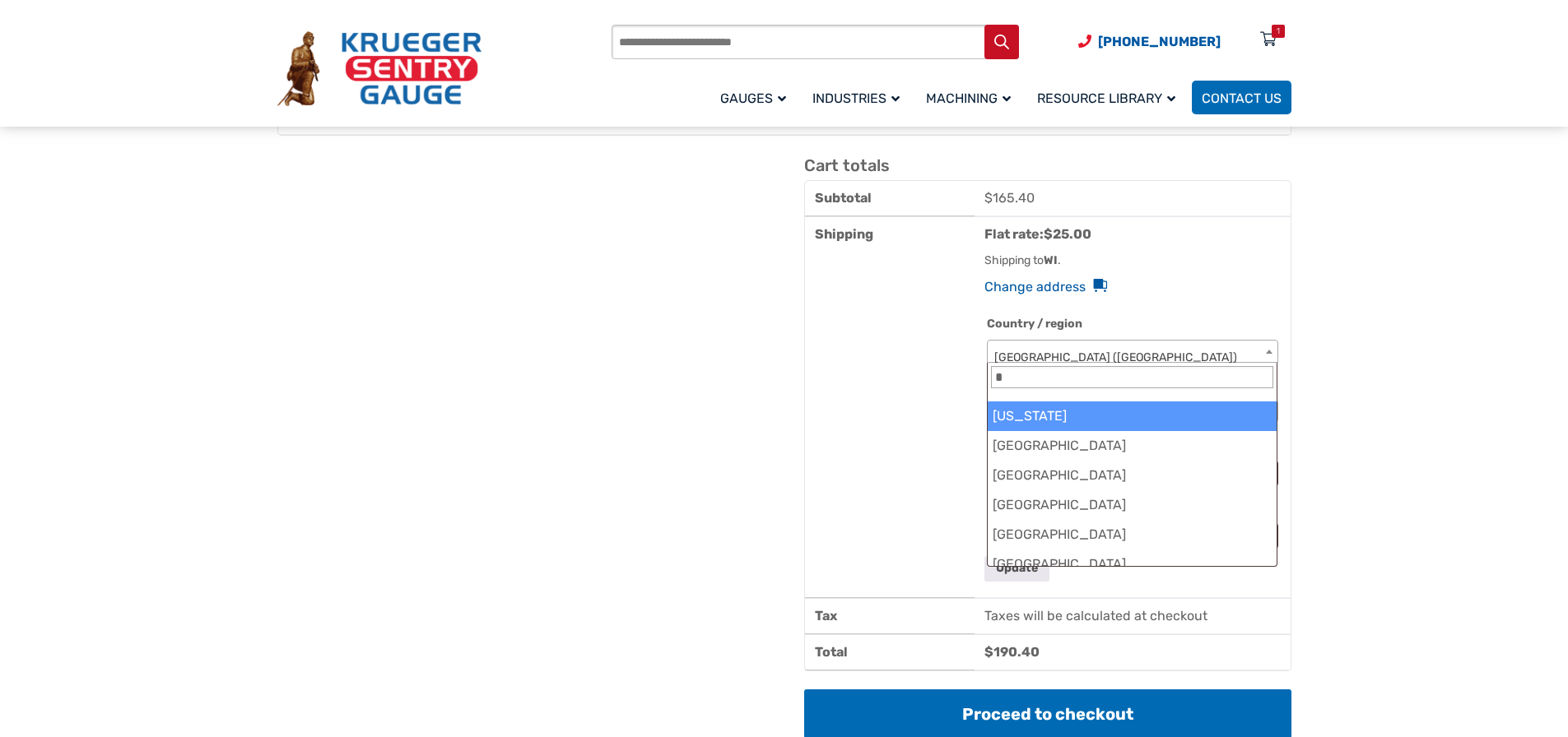 type 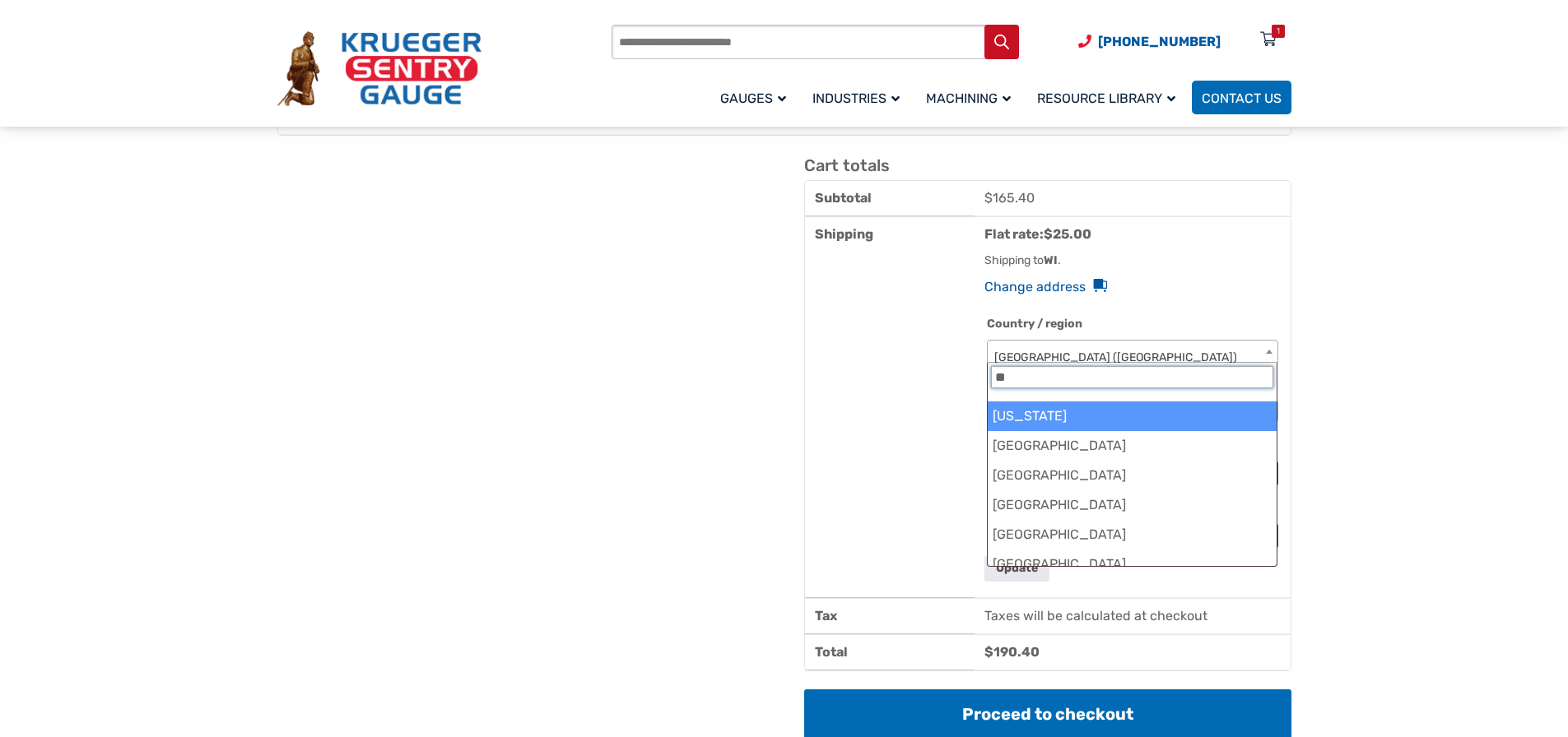 type on "**" 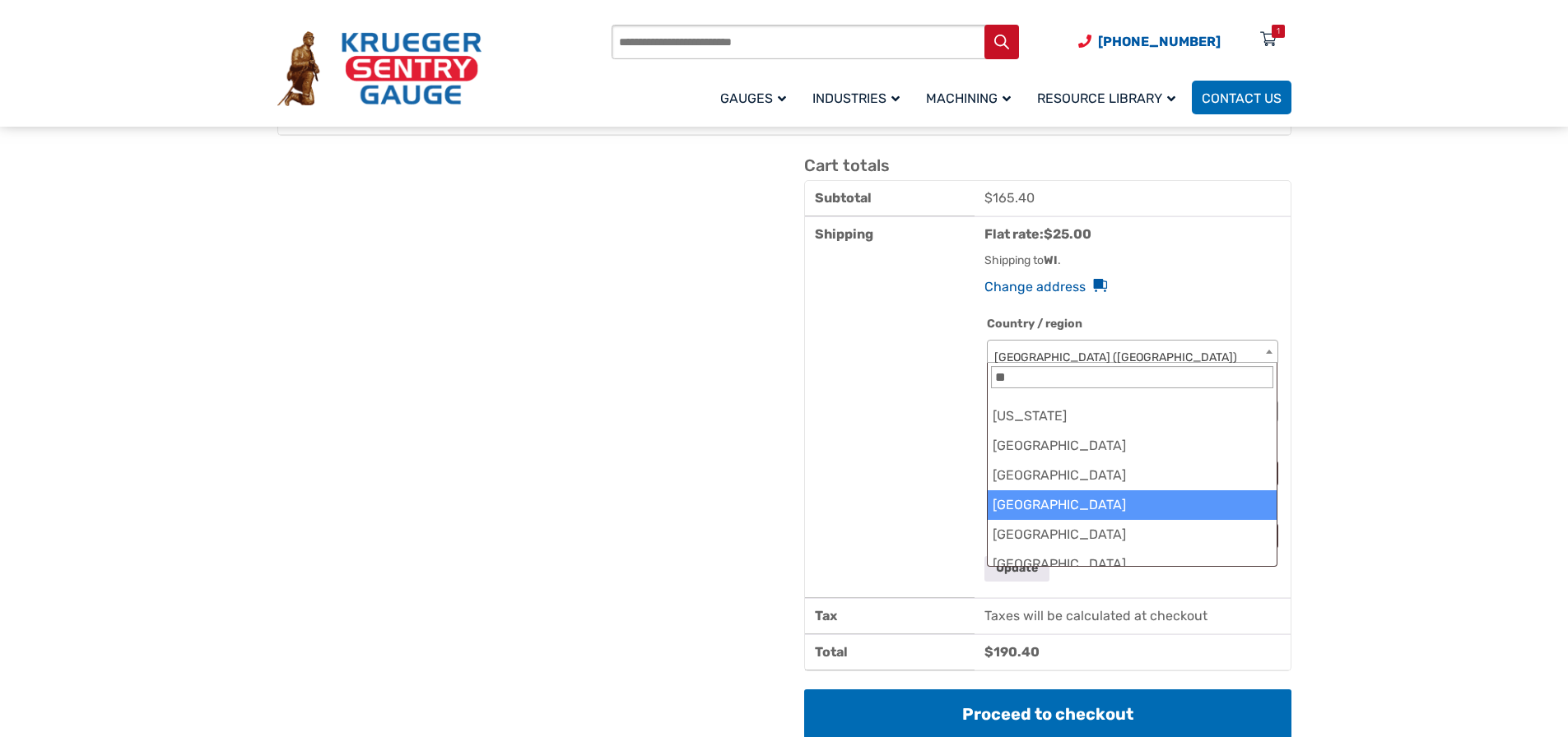 select on "**" 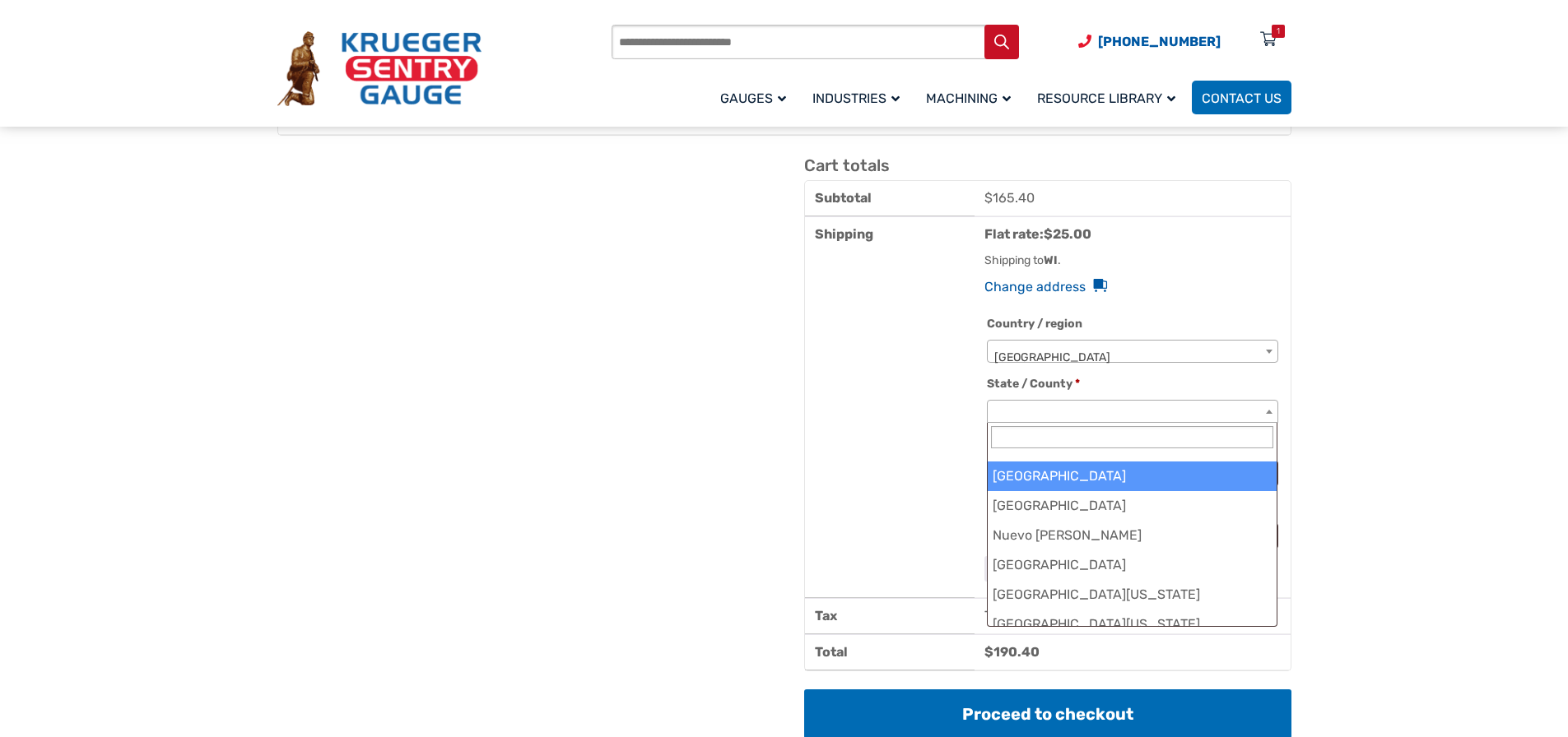 click at bounding box center [1132, 406] 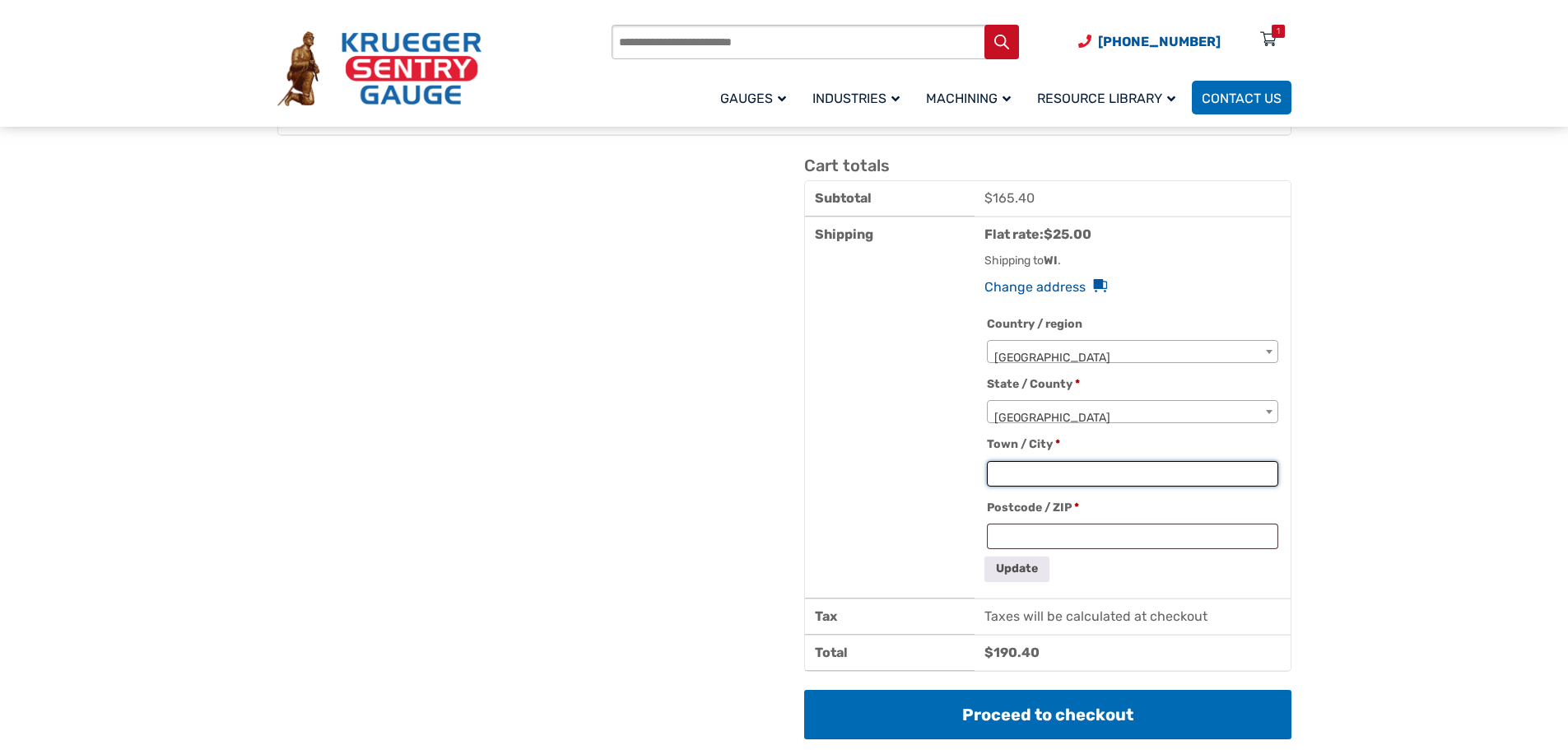 click on "Town / City   *" at bounding box center (1132, 473) 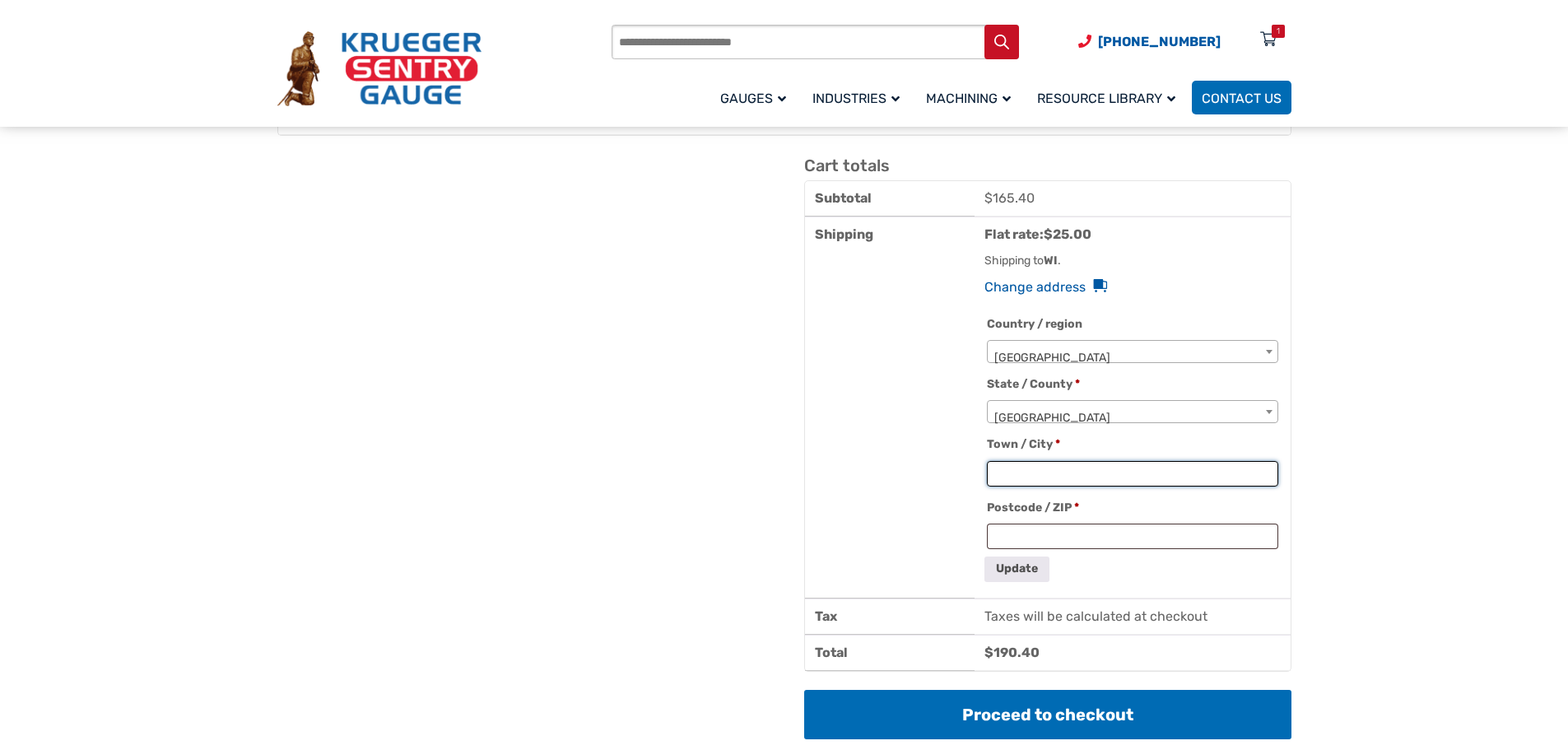 type on "**********" 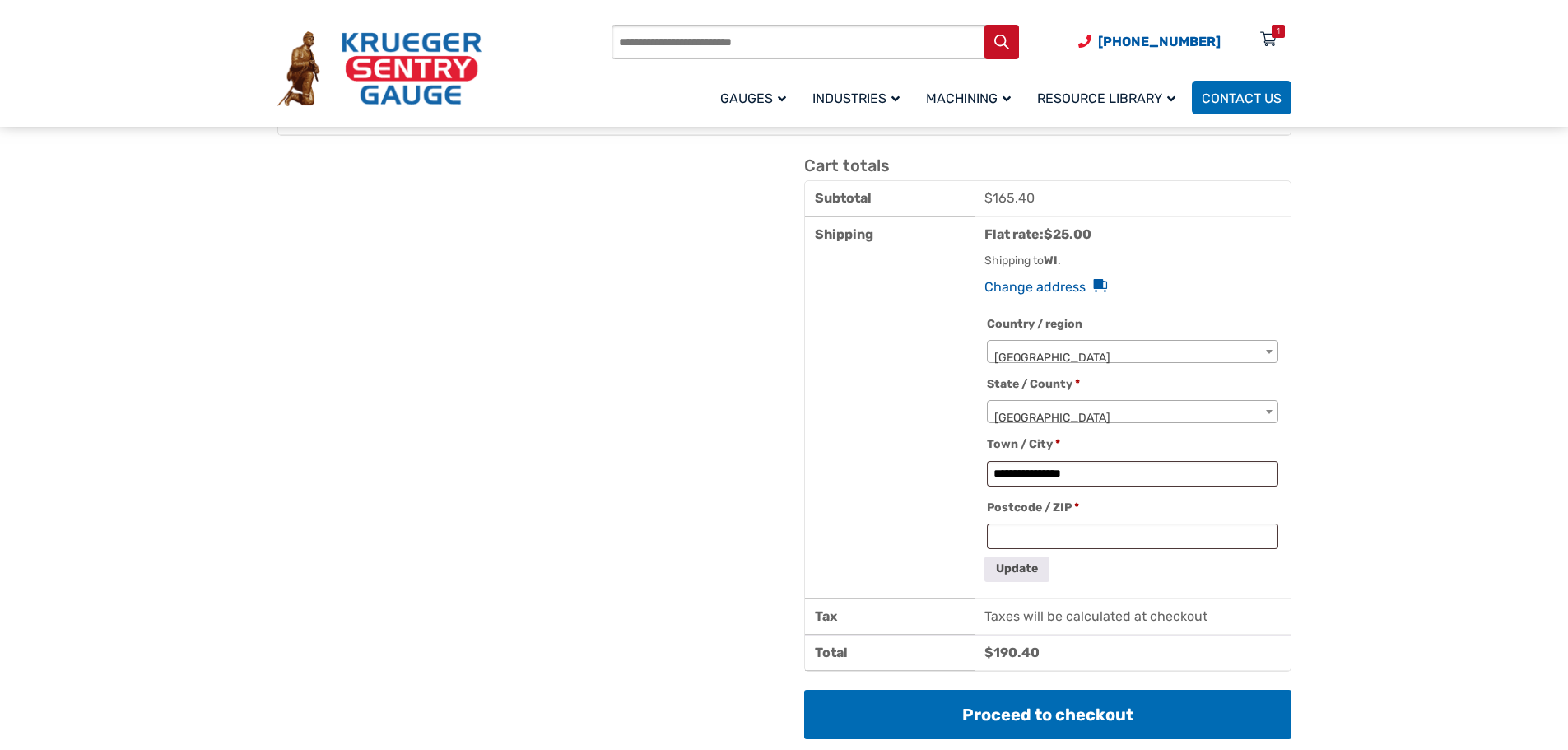 type on "*****" 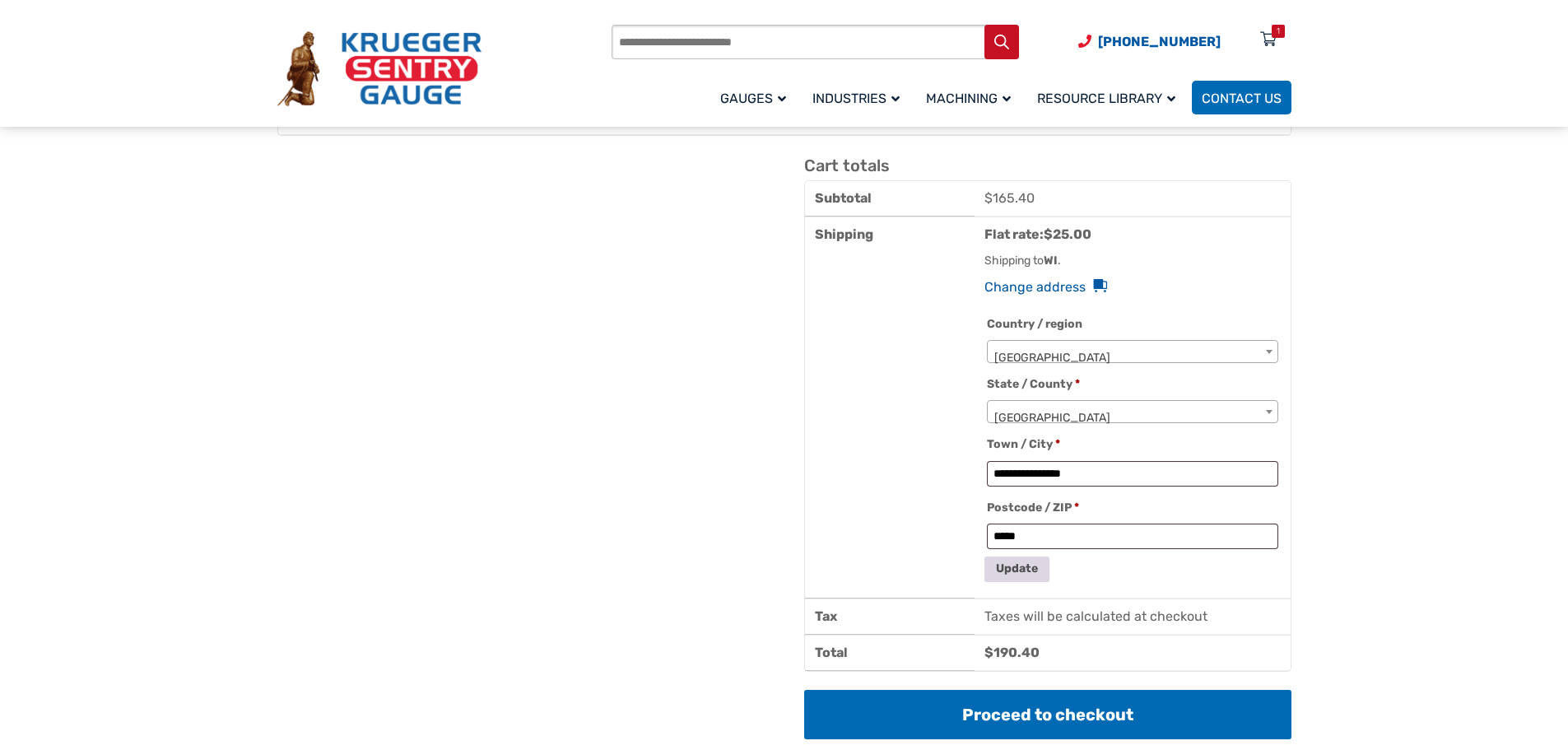 click on "Update" at bounding box center [1017, 569] 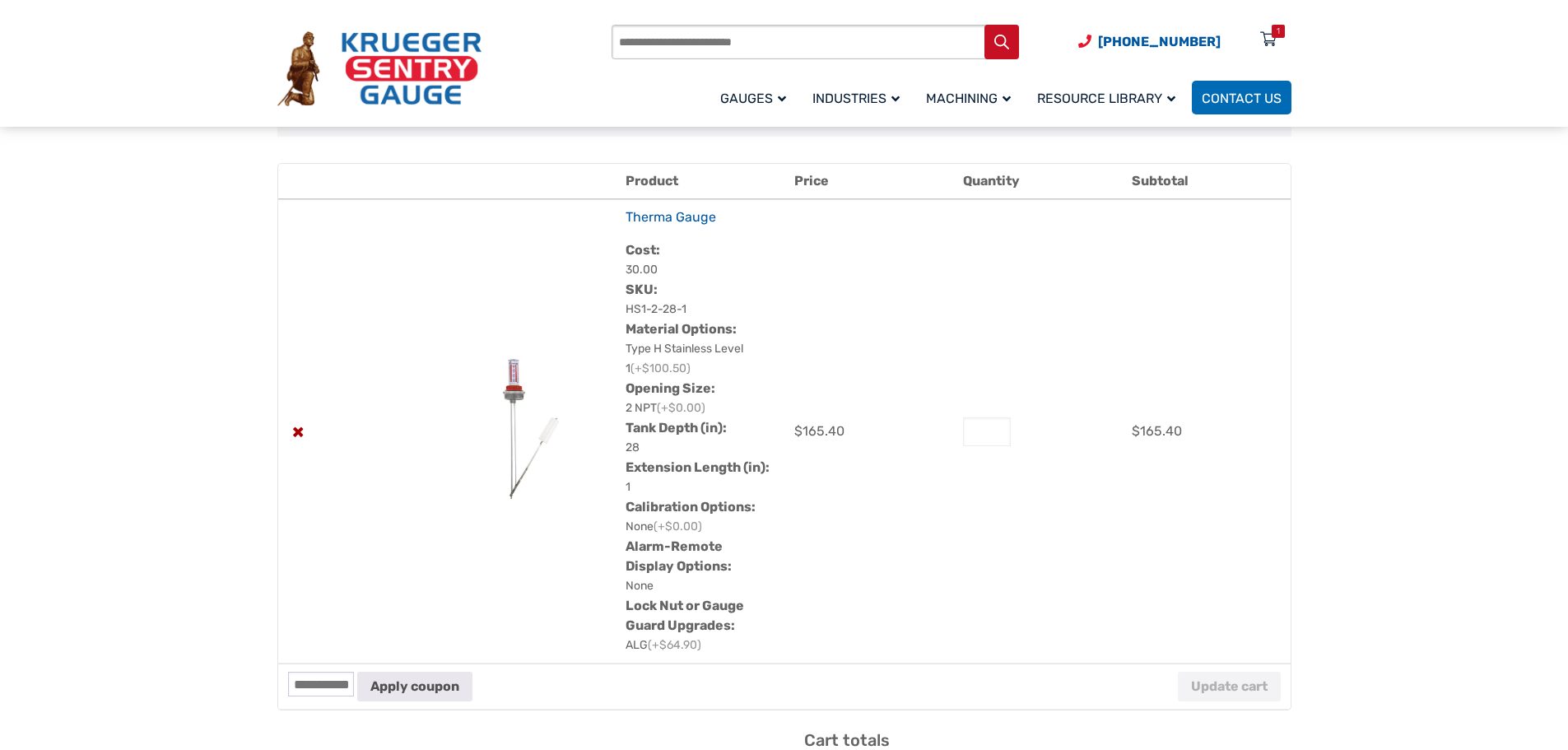 scroll, scrollTop: 165, scrollLeft: 0, axis: vertical 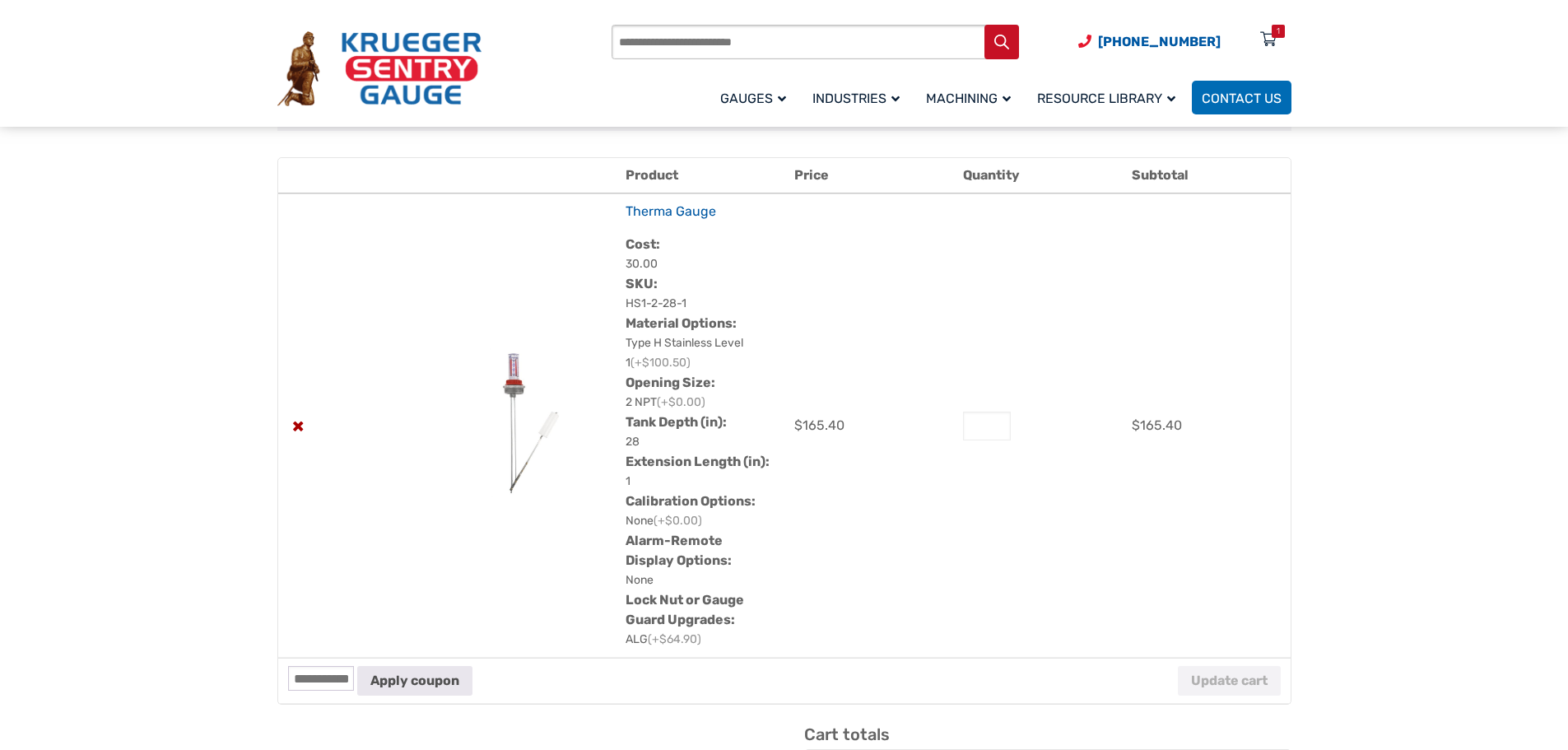 click on "Shipping costs updated.
Remove item
Thumbnail image
Product
Price
Quantity
Subtotal
×
Therma Gauge
Cost:
30.00
SKU:
HS1-2-28-1
Material Options:
Type H Stainless Level 1  (+$100.50)
Opening Size:
2 NPT  (+$0.00)
Tank Depth (in):
28
Extension Length (in):
1
Calibration Options:
None  (+$0.00)
Alarm-Remote Display Options:
None
Lock Nut or Gauge Guard Upgrades:
ALG  (+$64.90)
$ 165.40
Therma Gauge quantity
*
$ 165.40
Coupon:     Apply coupon
Update cart
Cart totals
Subtotal
$ 165.40
$" at bounding box center [784, 1119] 